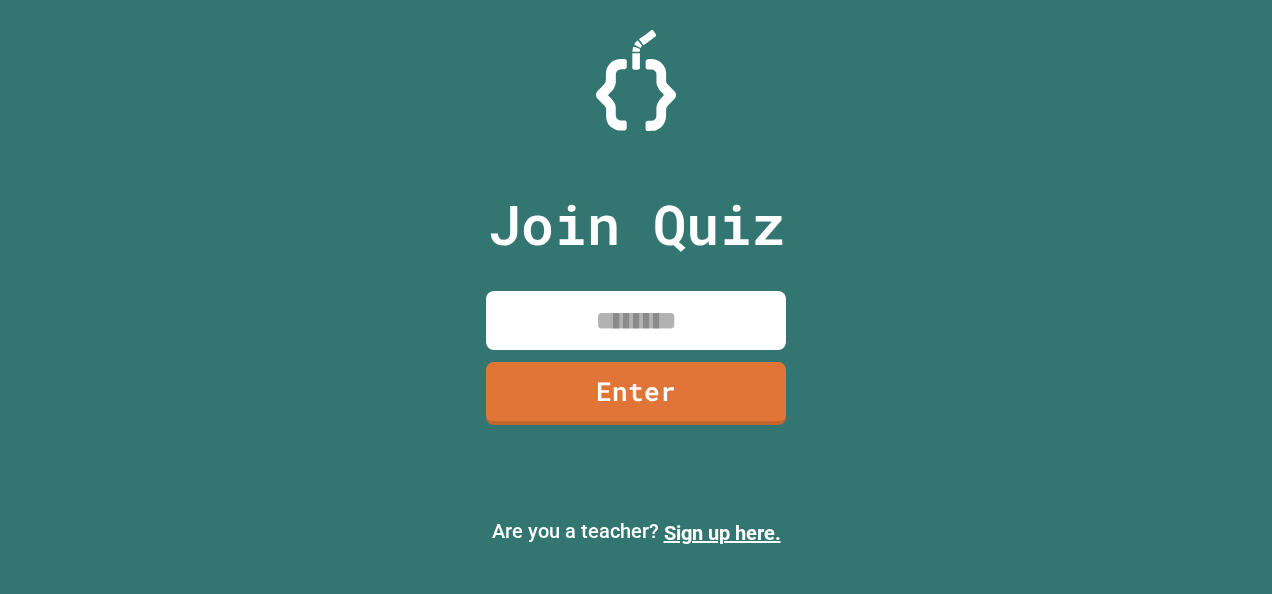 scroll, scrollTop: 0, scrollLeft: 0, axis: both 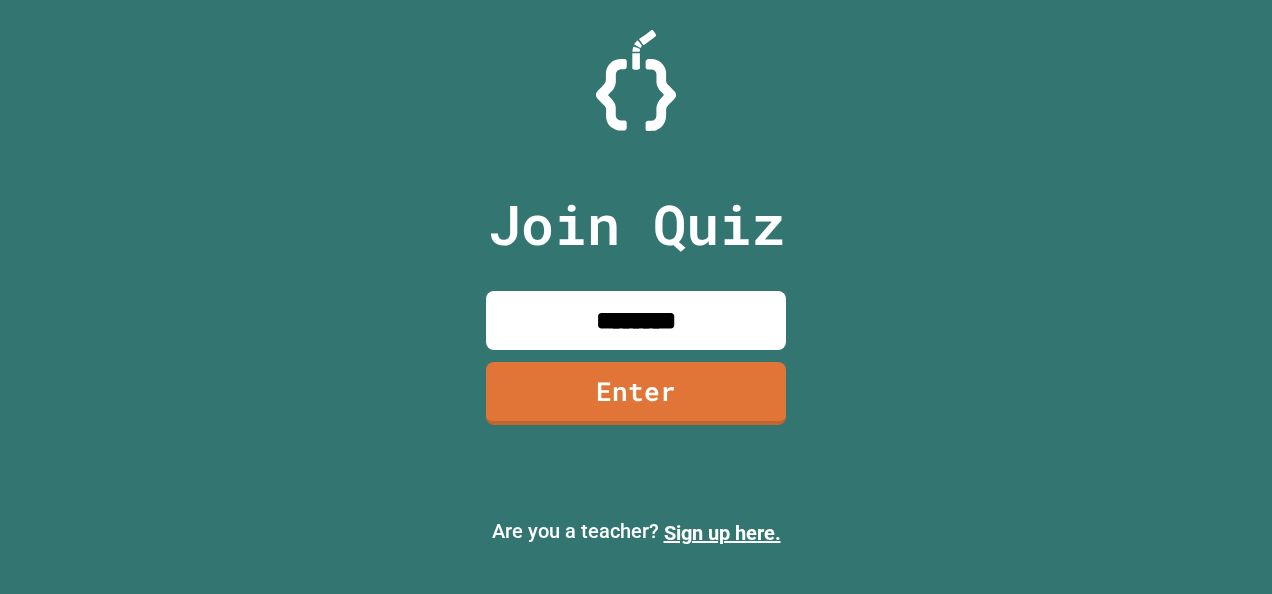 type on "********" 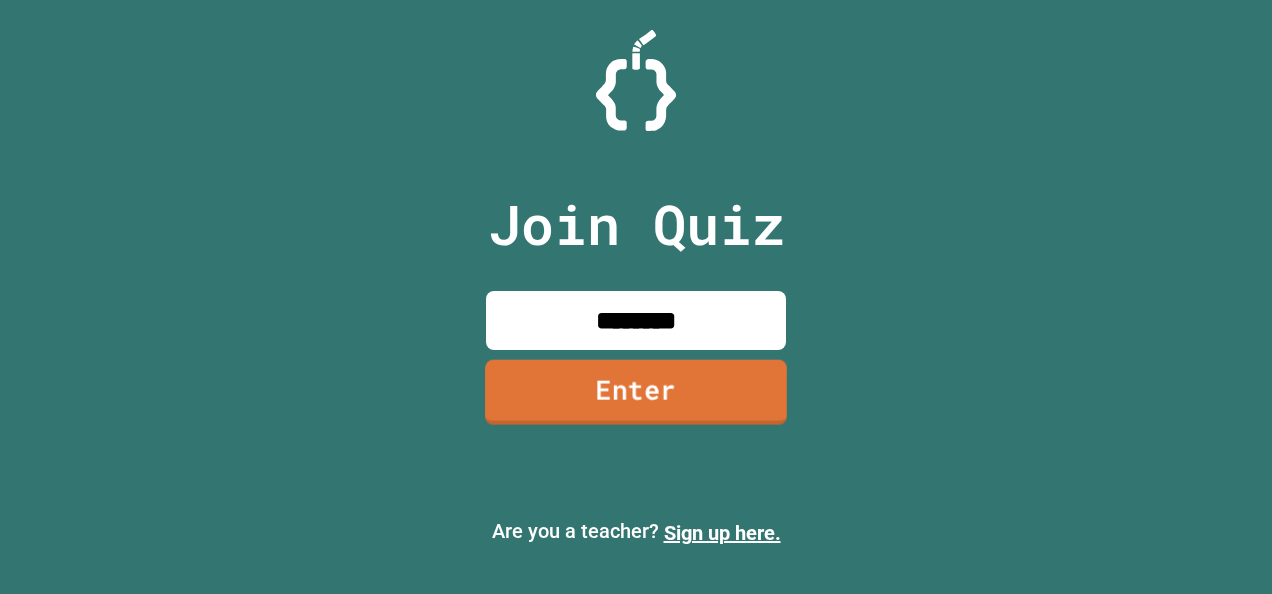 click on "Enter" at bounding box center [636, 392] 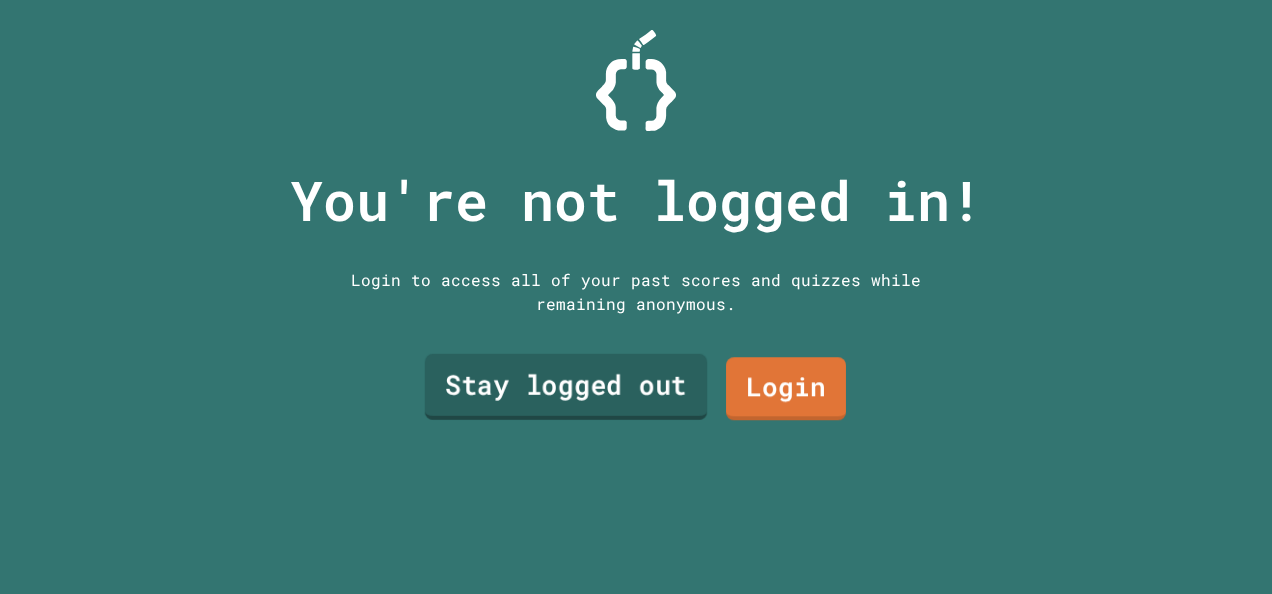 click on "Stay logged out" at bounding box center (566, 387) 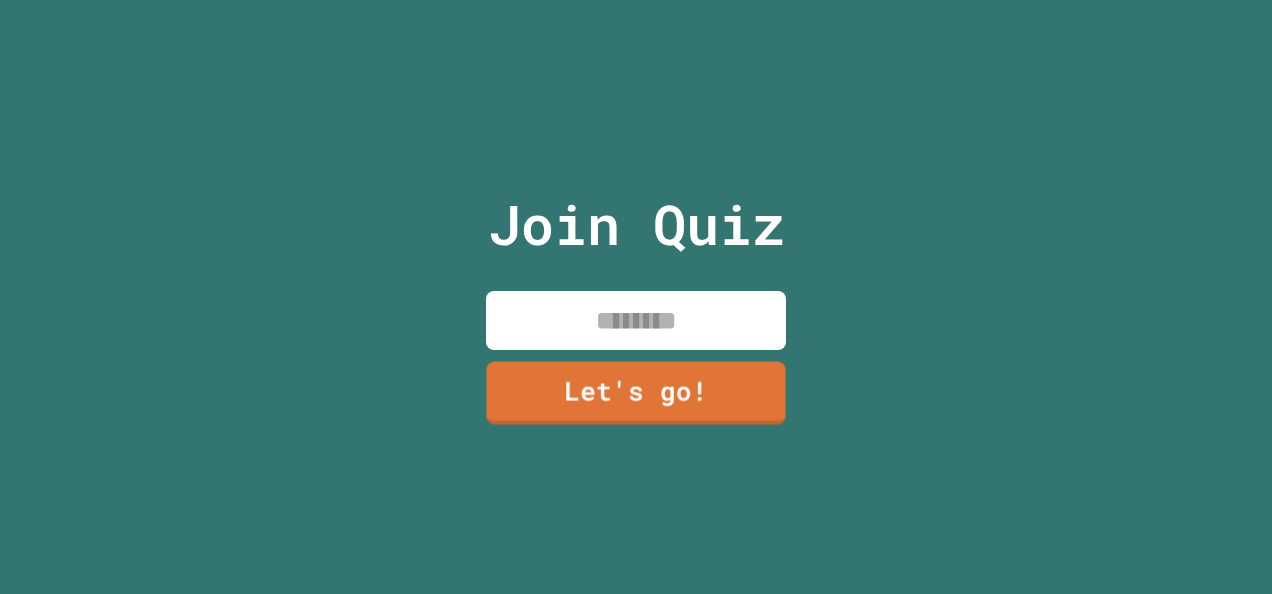 click at bounding box center [636, 320] 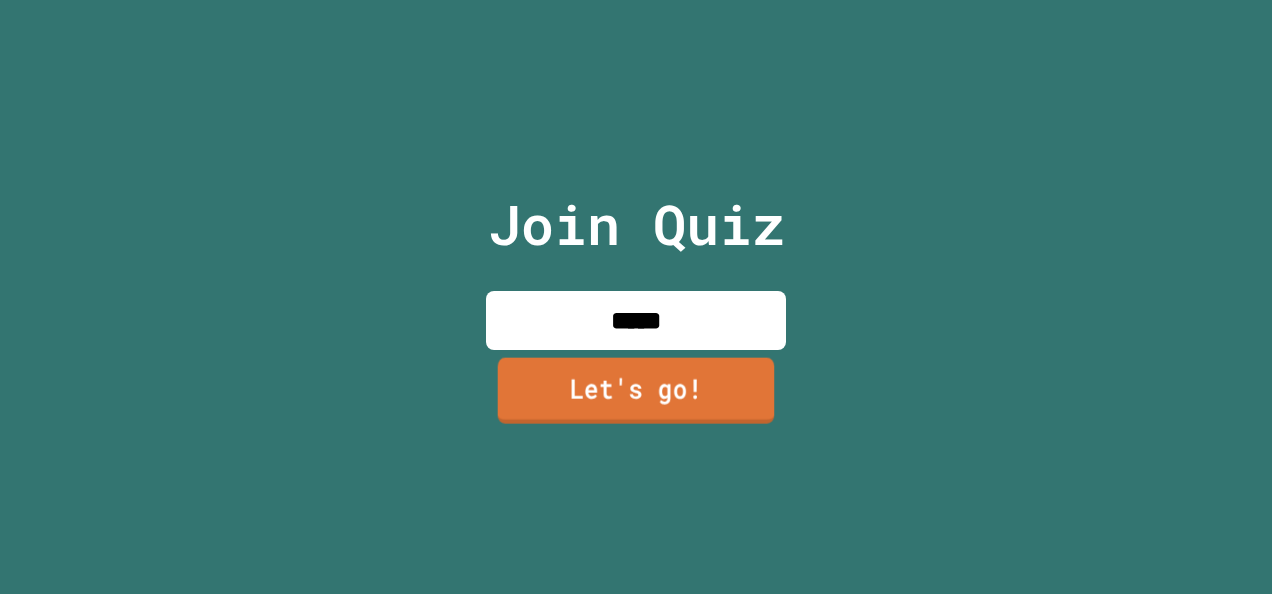 type on "*****" 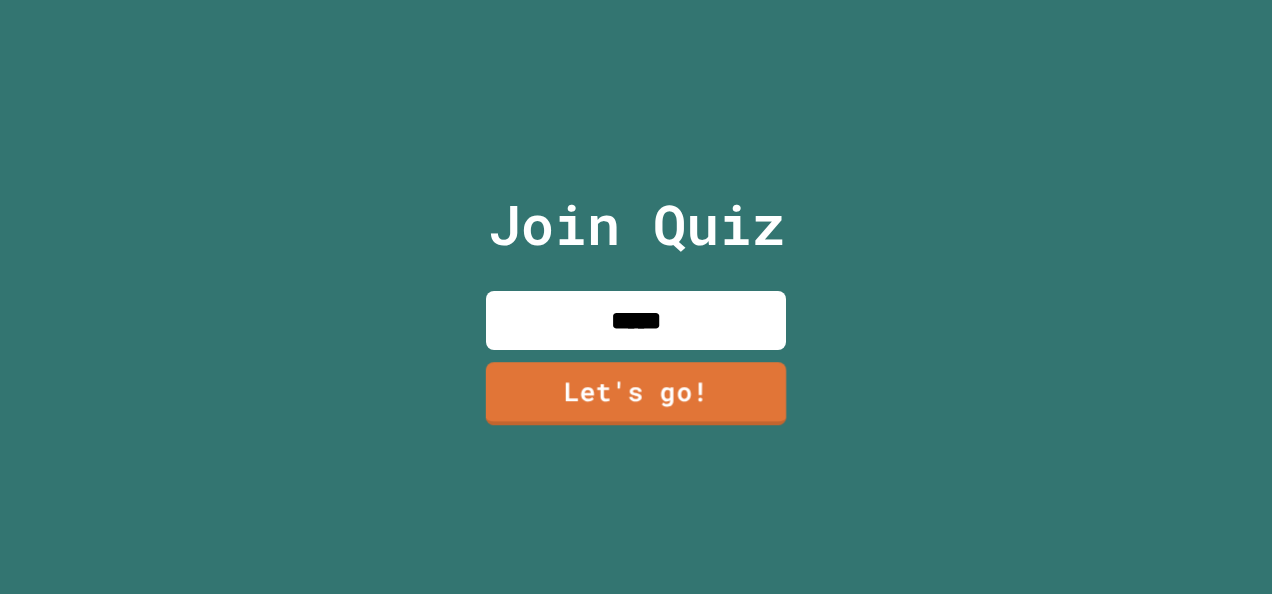 click on "Let's go!" at bounding box center [636, 393] 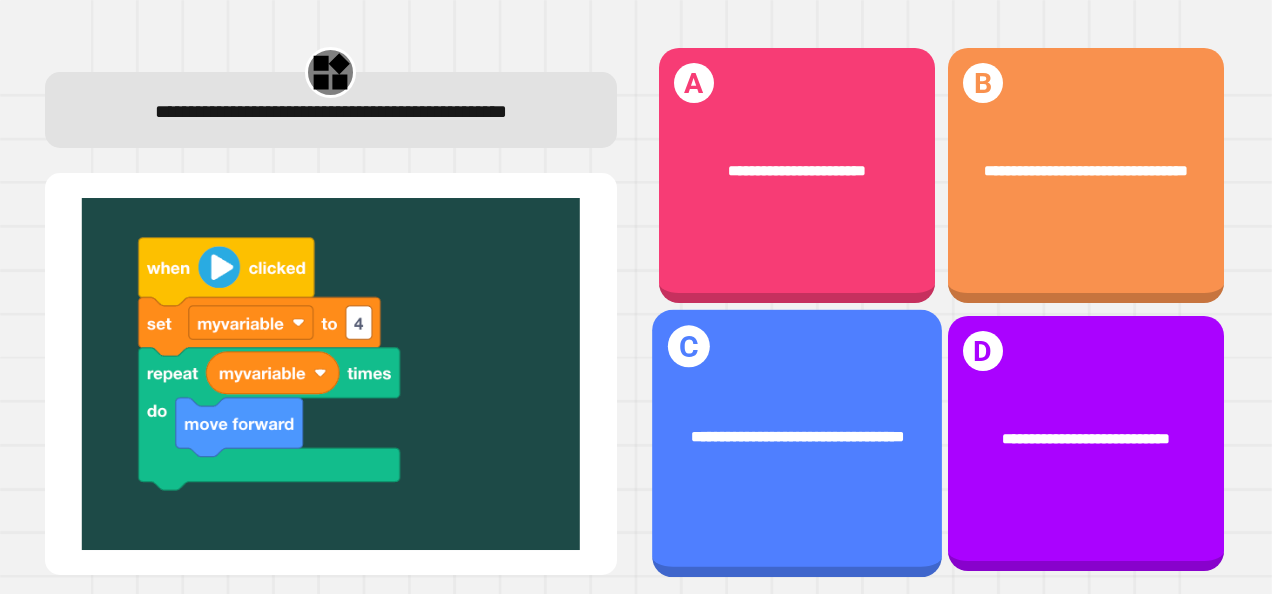 click on "**********" at bounding box center (797, 437) 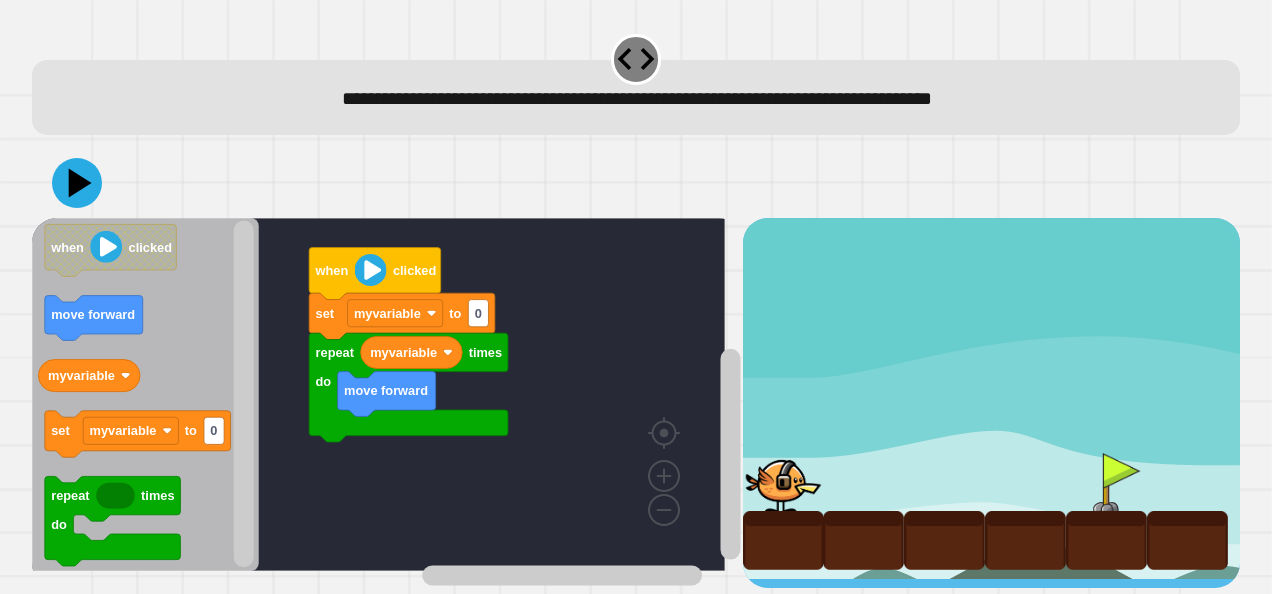 scroll, scrollTop: 15, scrollLeft: 0, axis: vertical 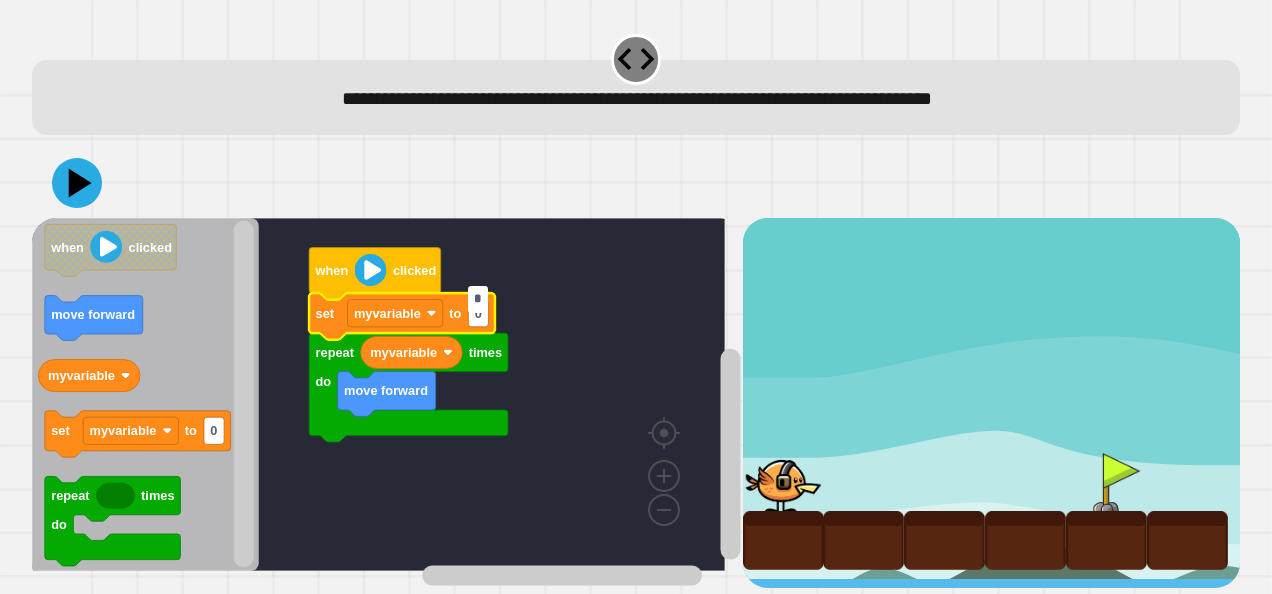 click on "*" at bounding box center [478, 299] 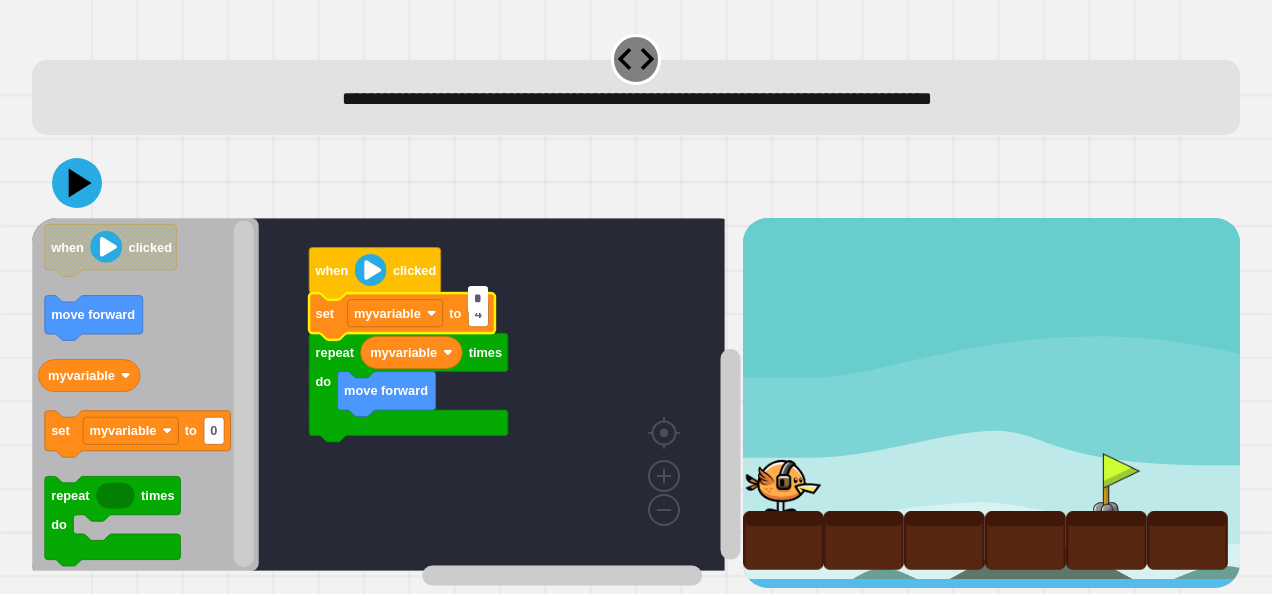 type on "*" 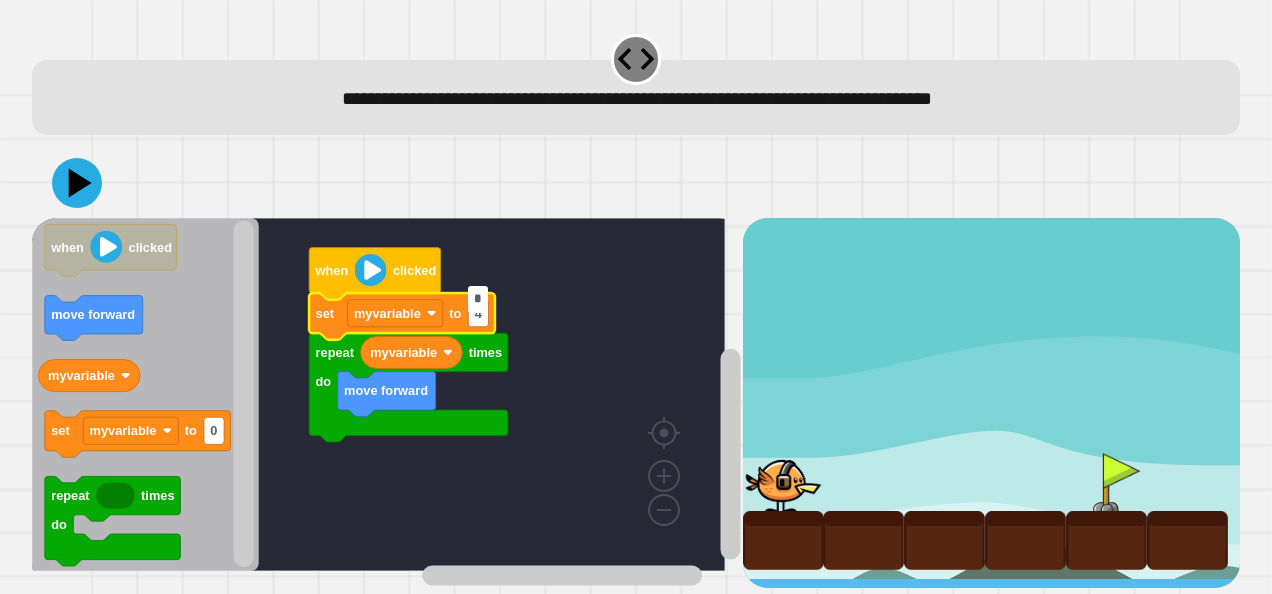 click 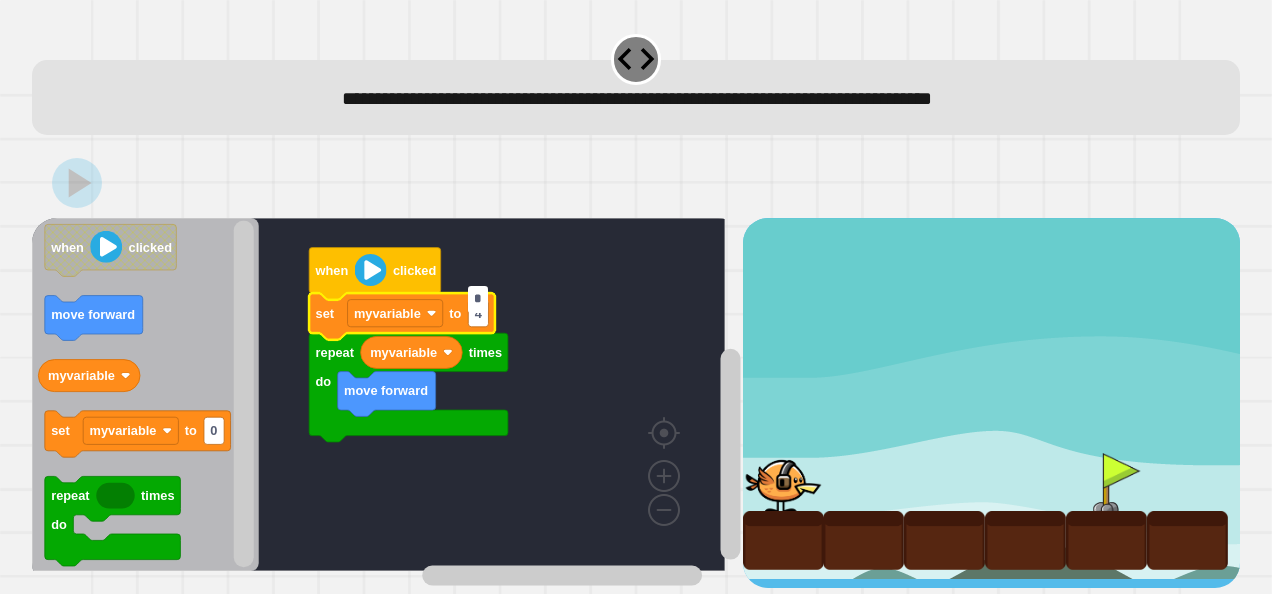 click at bounding box center (636, 183) 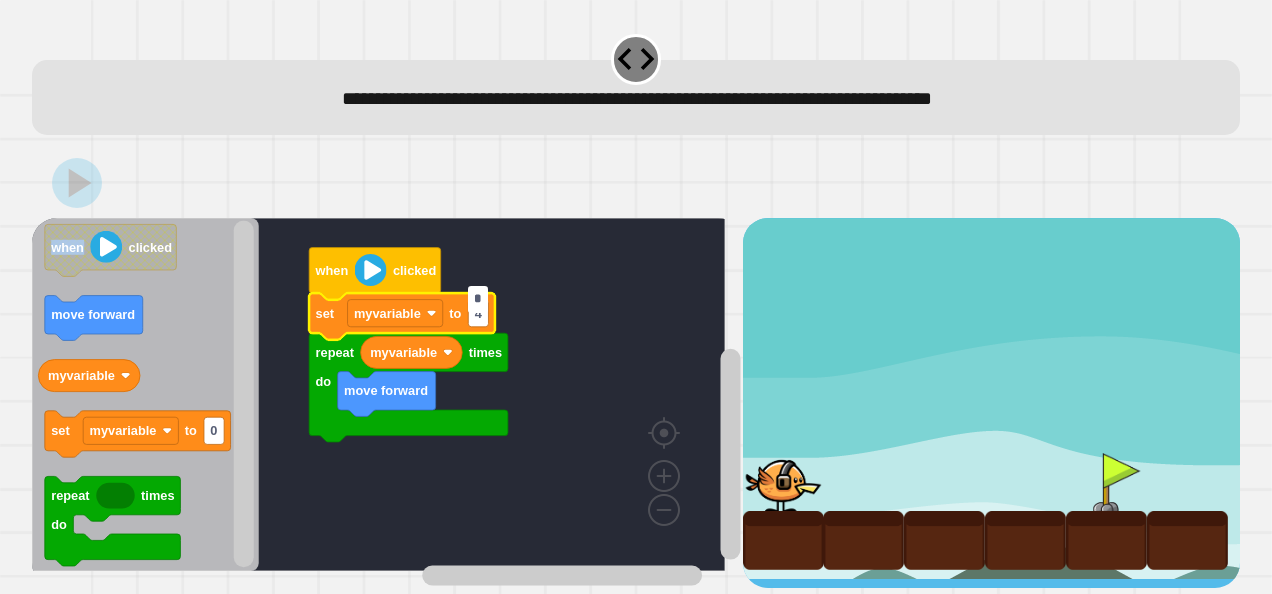 click at bounding box center (636, 183) 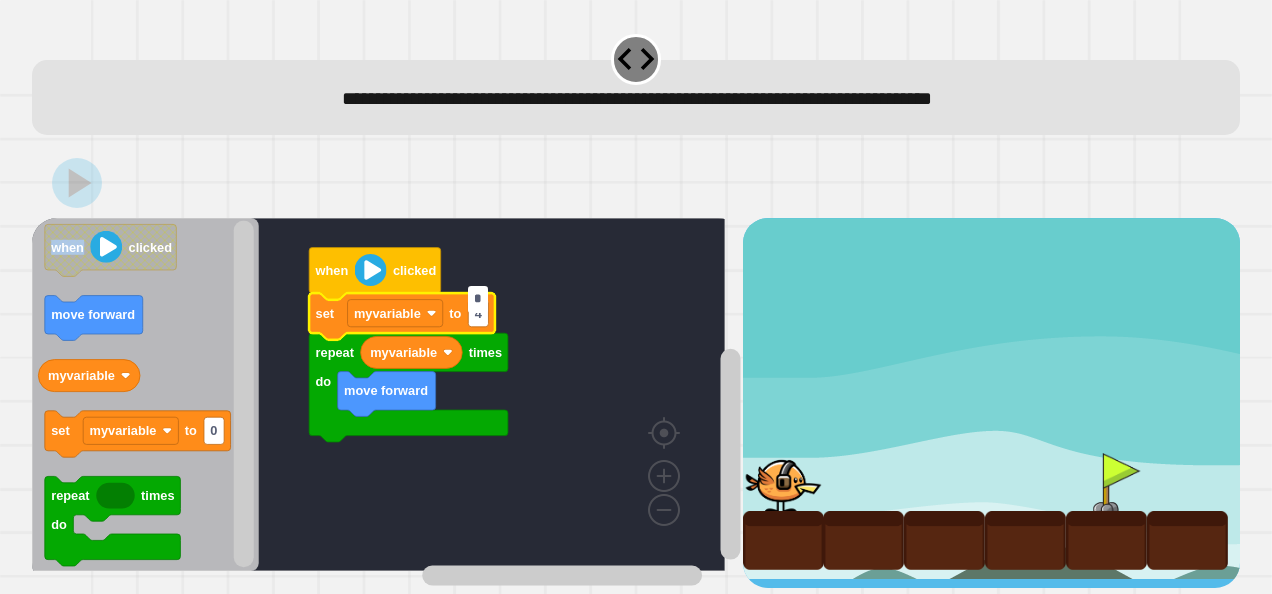 drag, startPoint x: 280, startPoint y: 147, endPoint x: 441, endPoint y: 176, distance: 163.59096 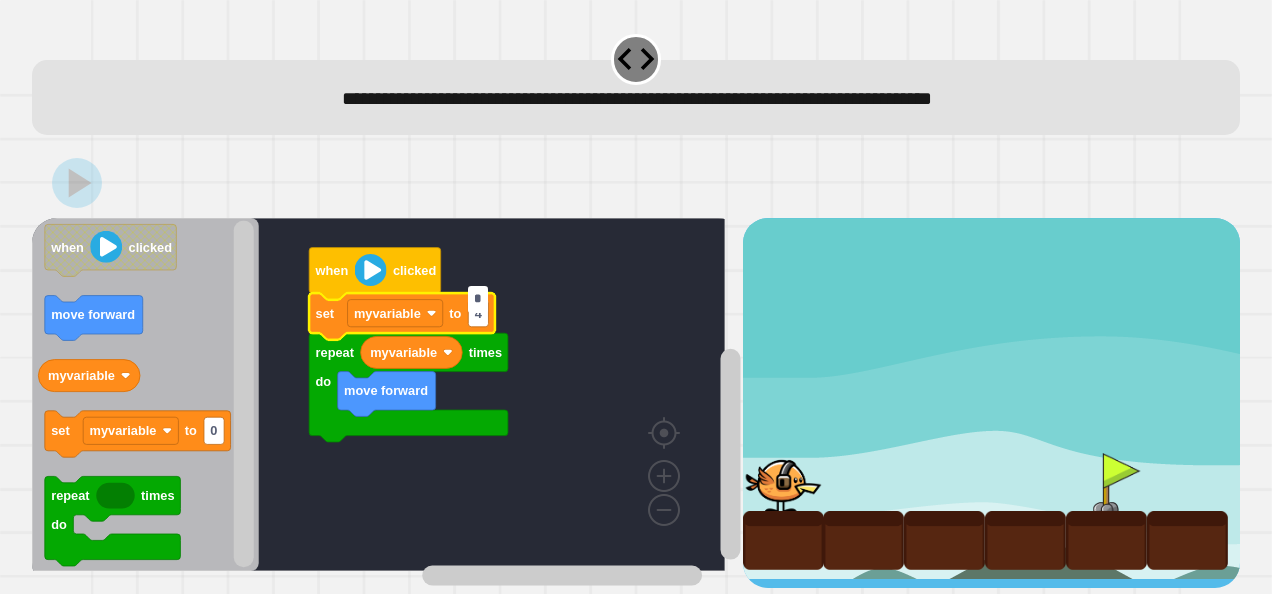 click at bounding box center (636, 183) 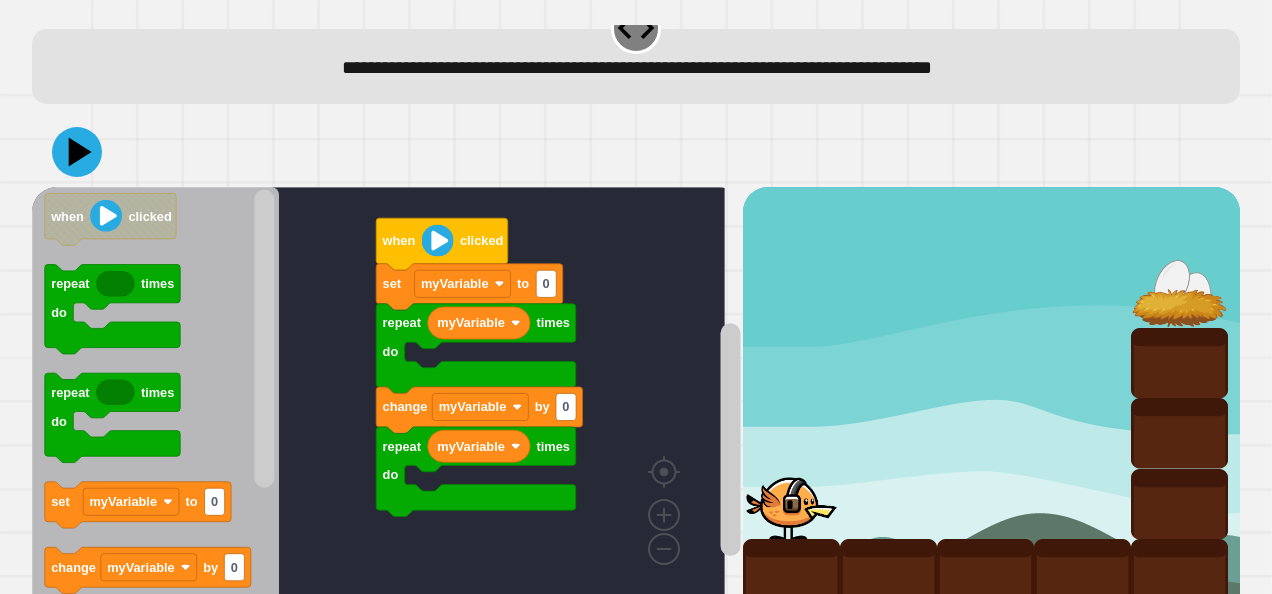 scroll, scrollTop: 32, scrollLeft: 0, axis: vertical 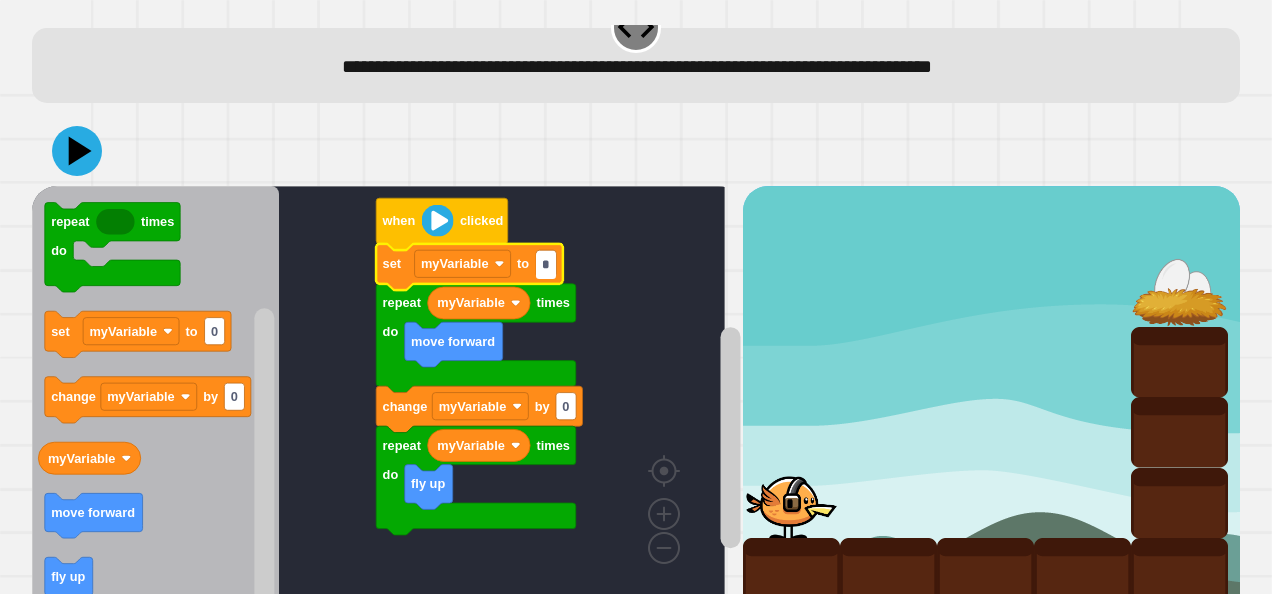 type on "*" 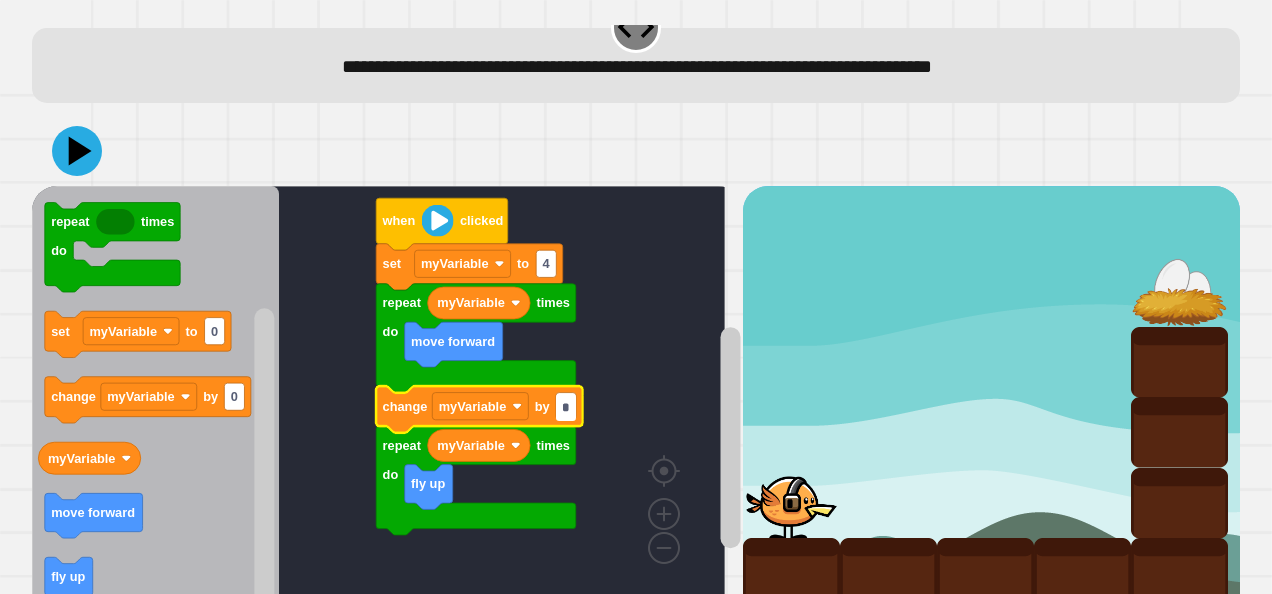 type on "*" 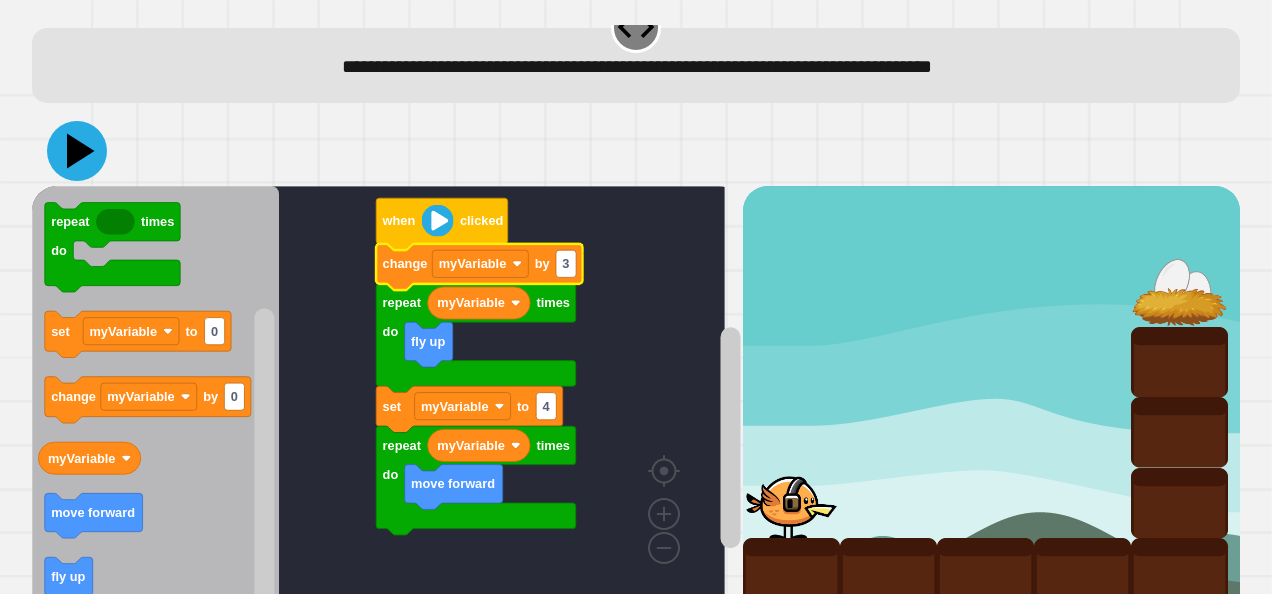 click 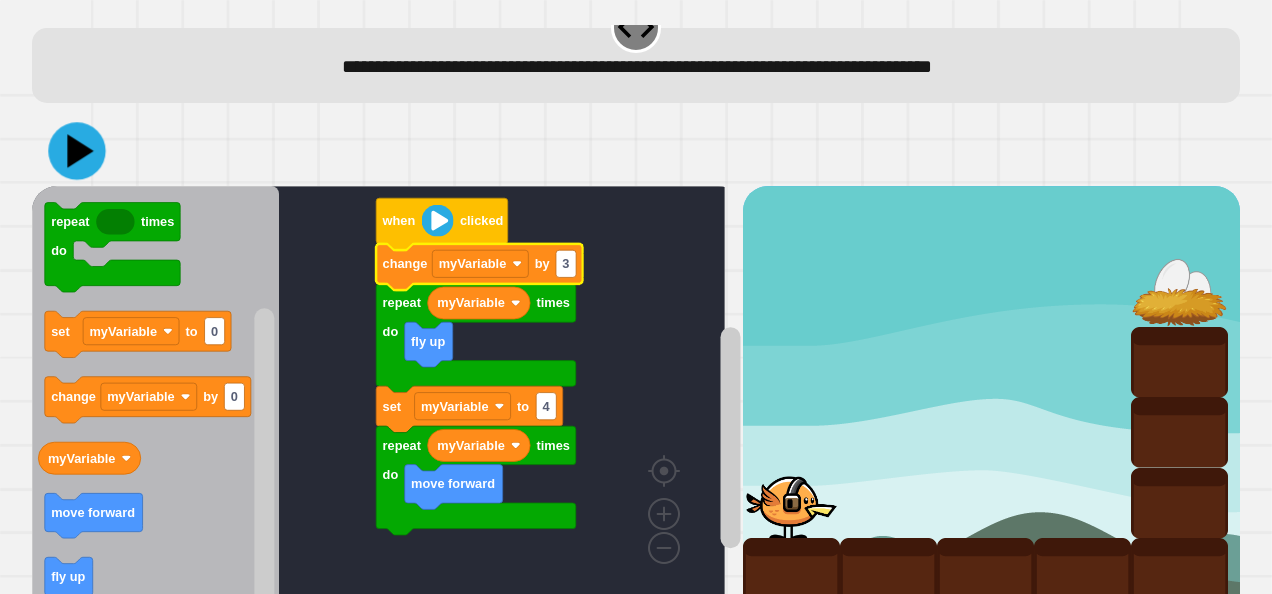 click 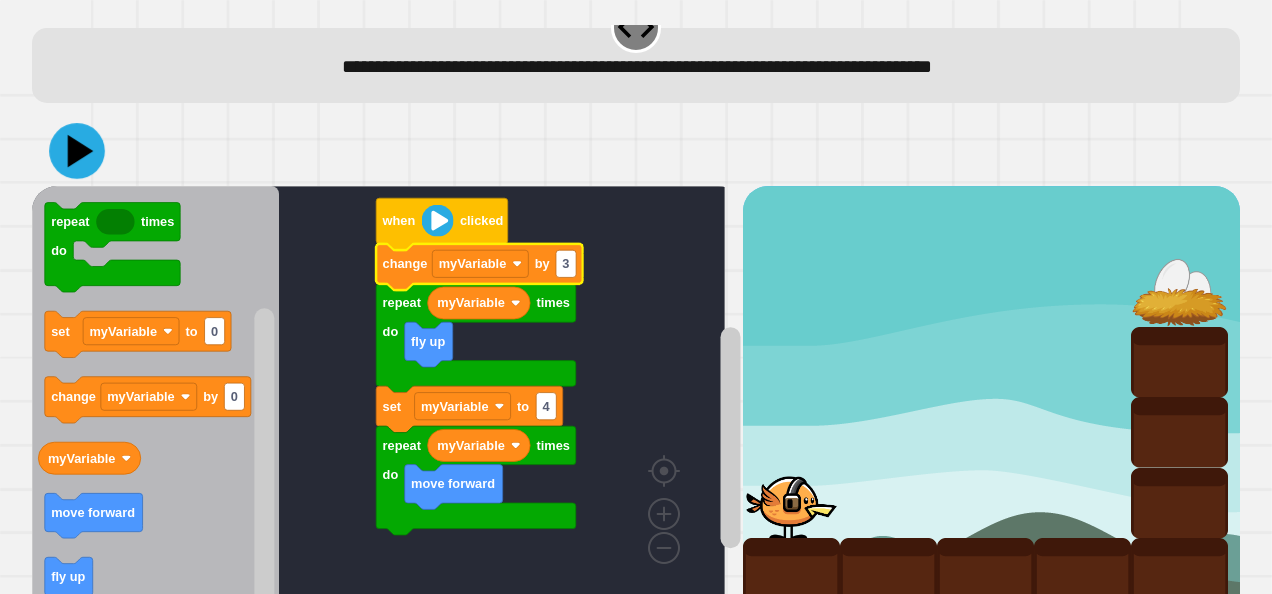 click 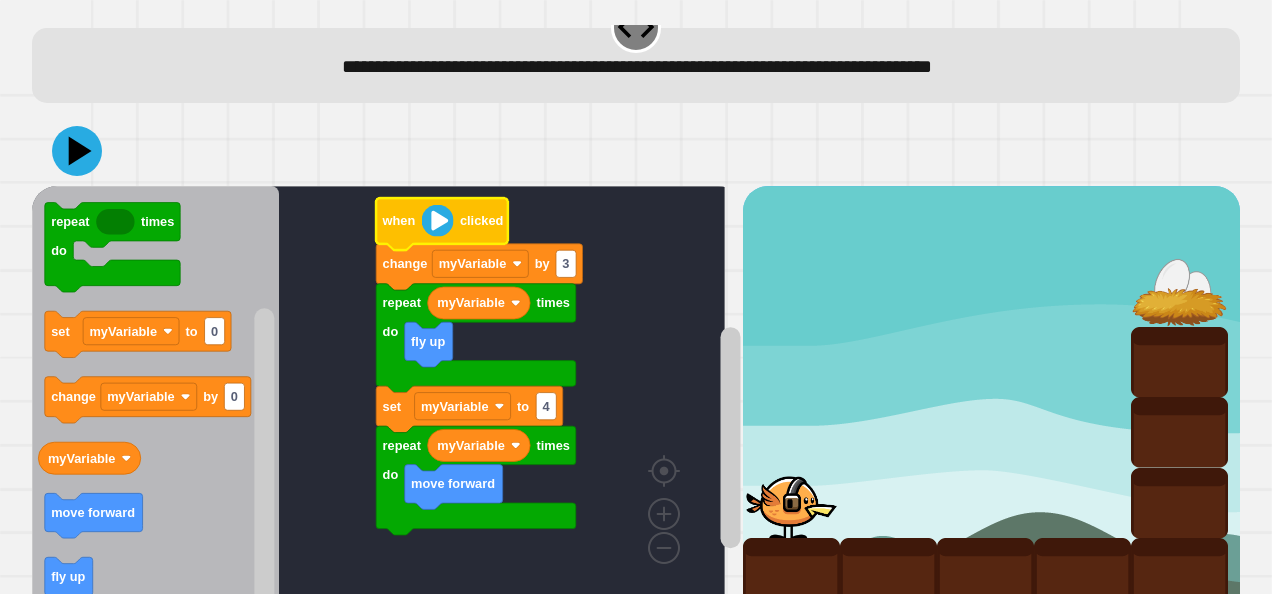 click 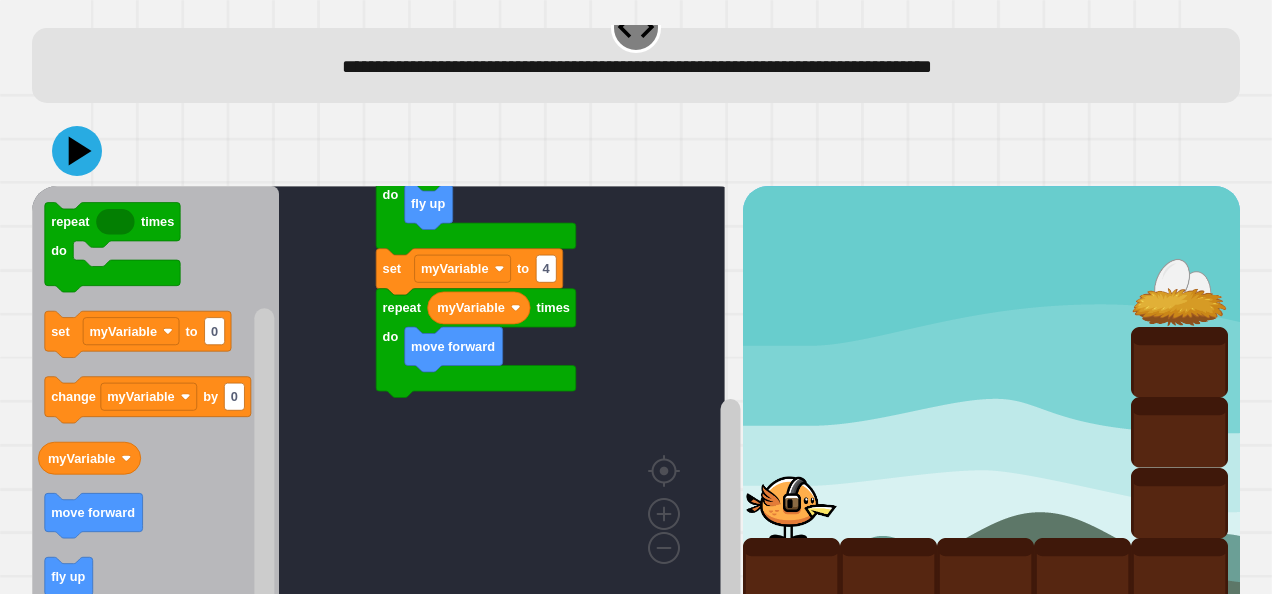 scroll, scrollTop: 85, scrollLeft: 0, axis: vertical 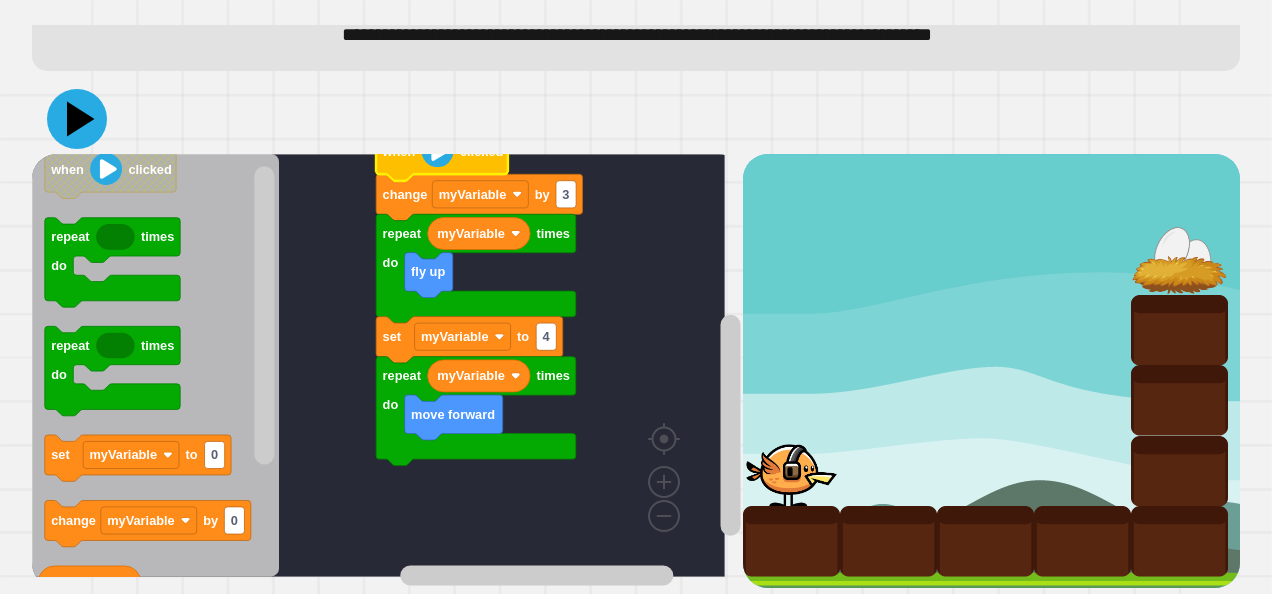 click 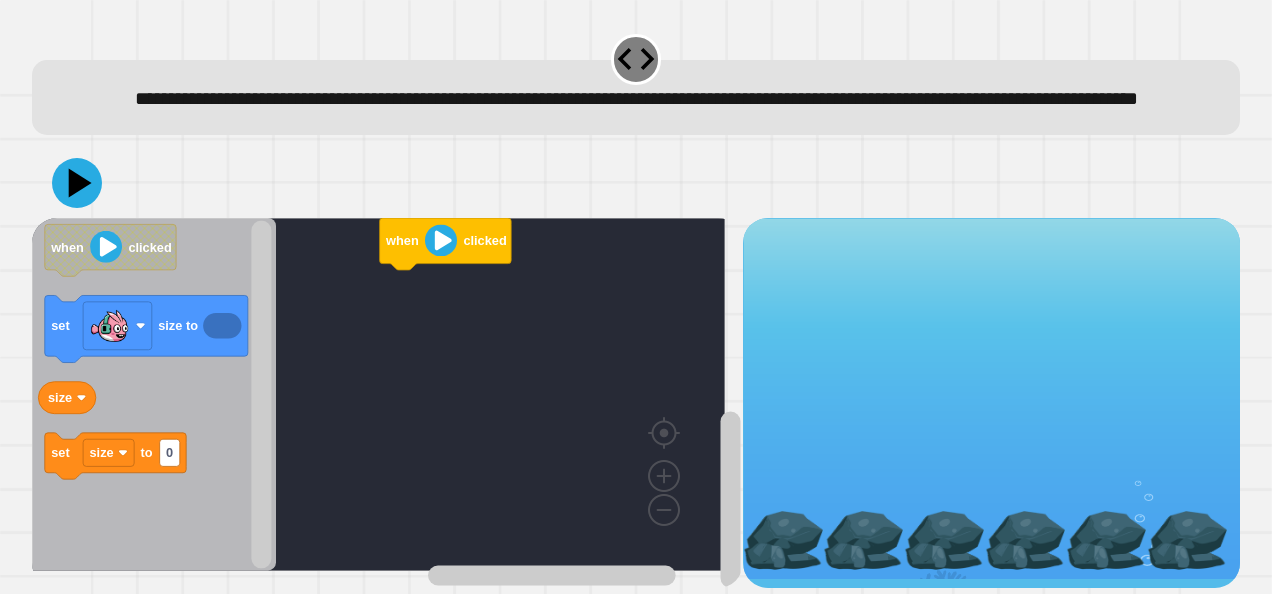 scroll, scrollTop: 46, scrollLeft: 0, axis: vertical 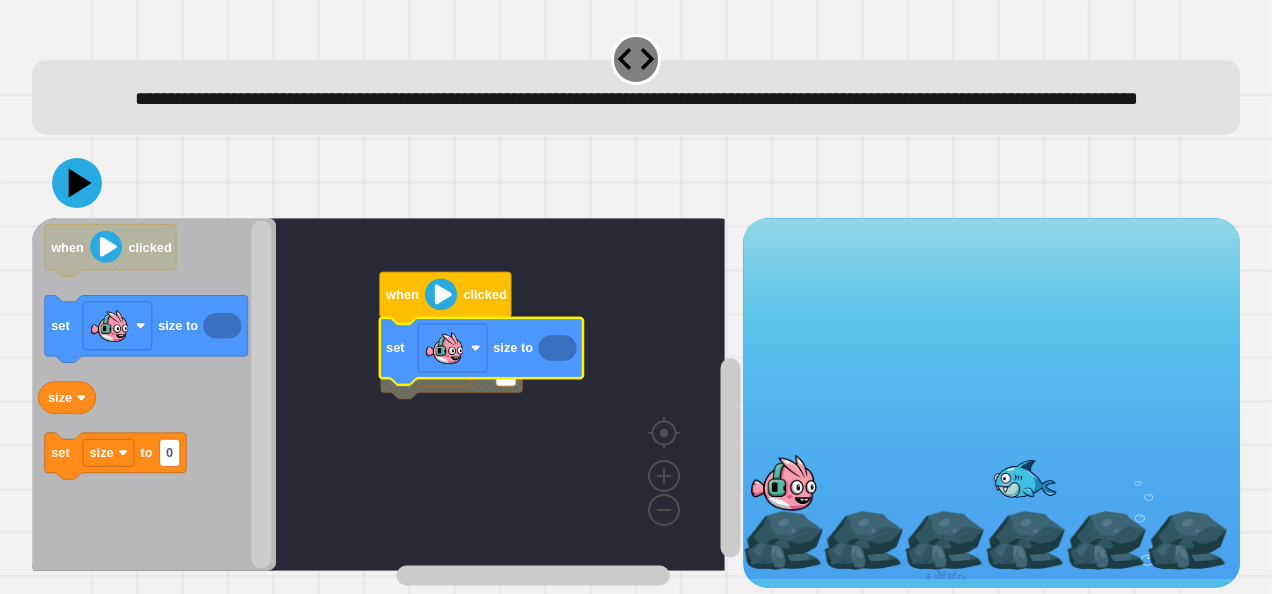 click 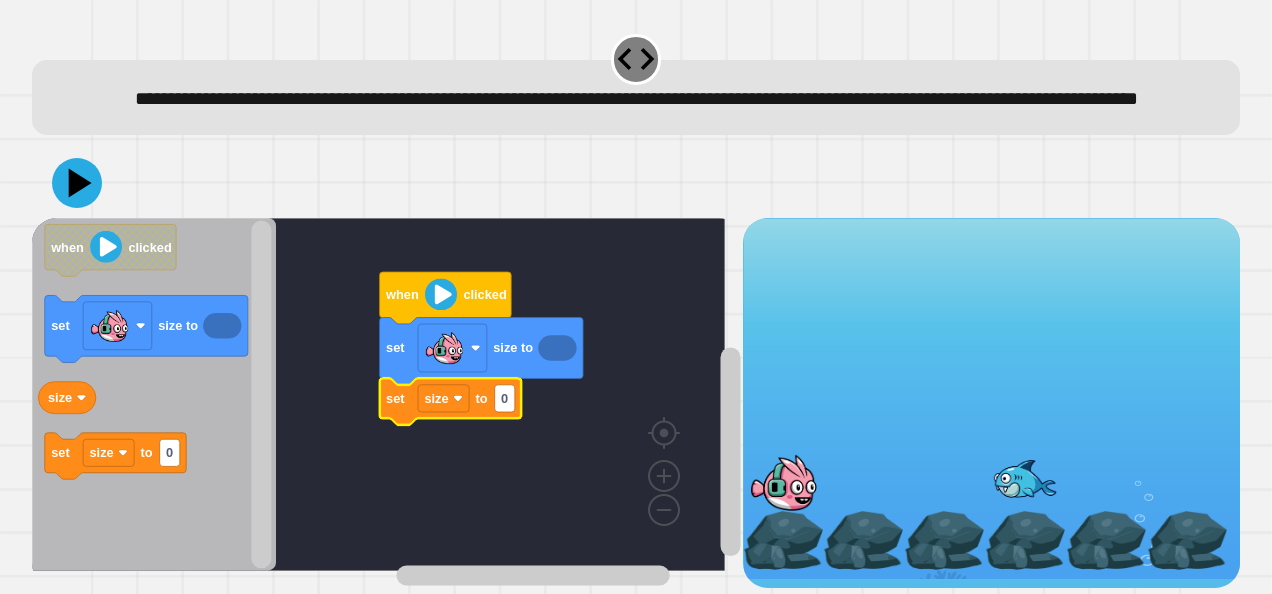 click 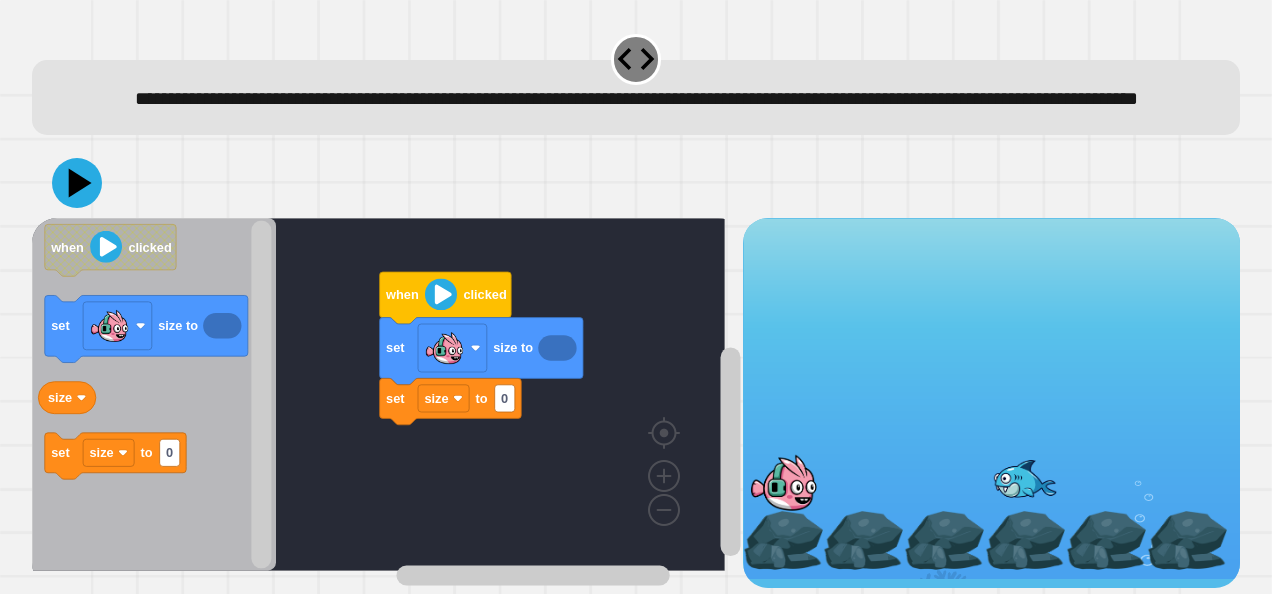 click 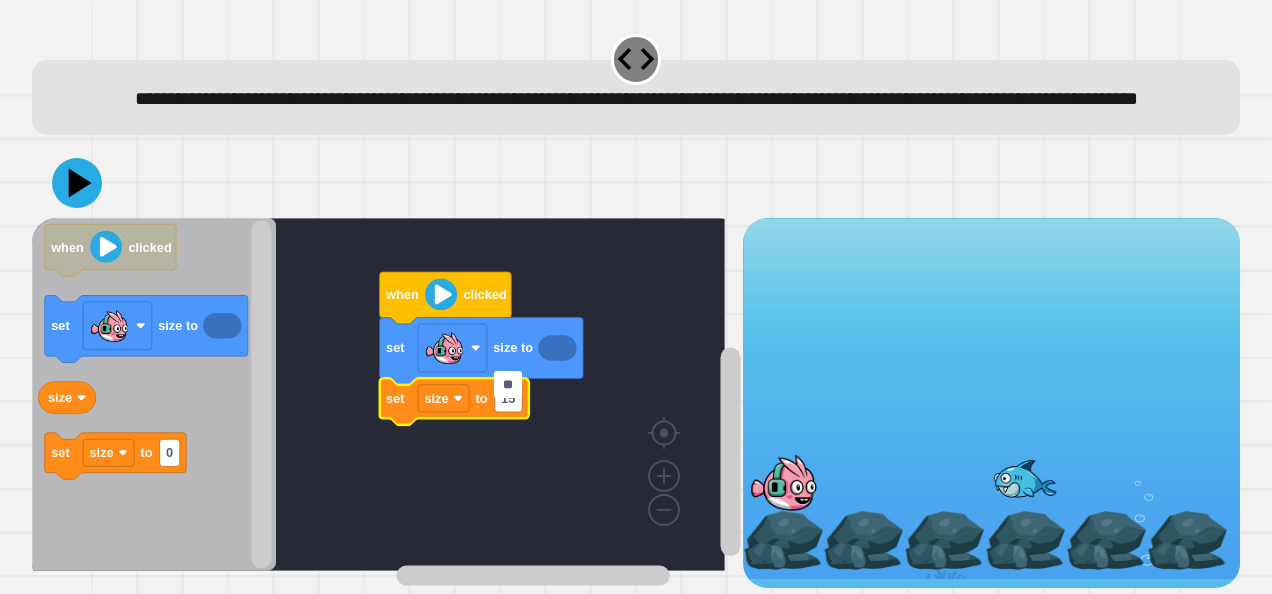 type on "***" 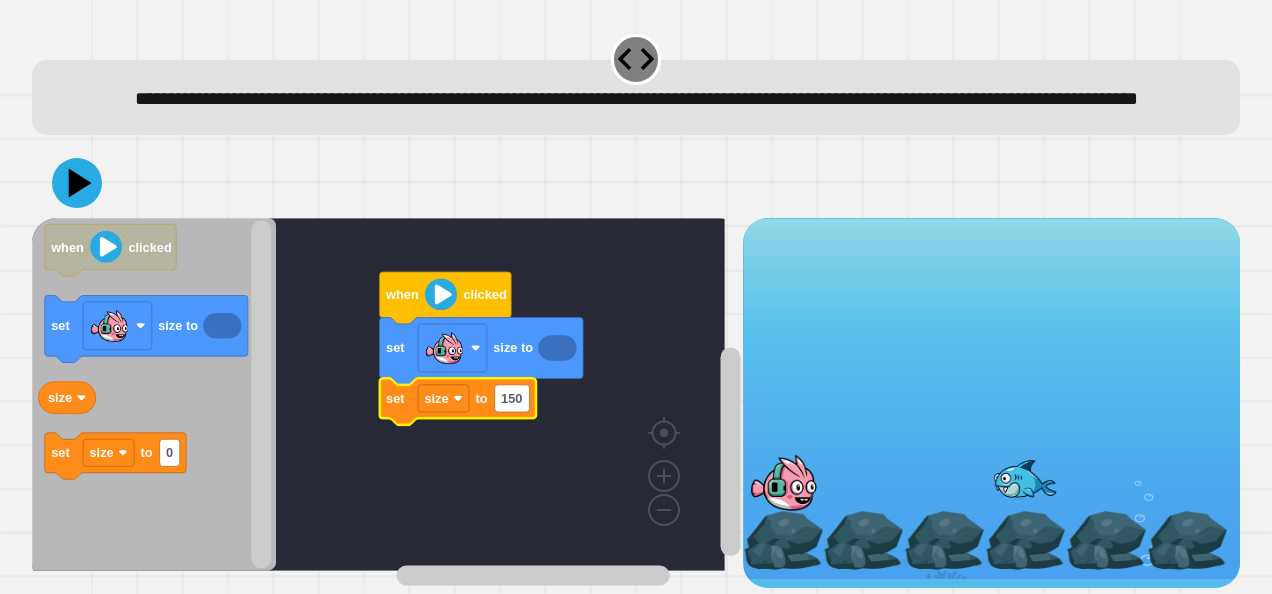click 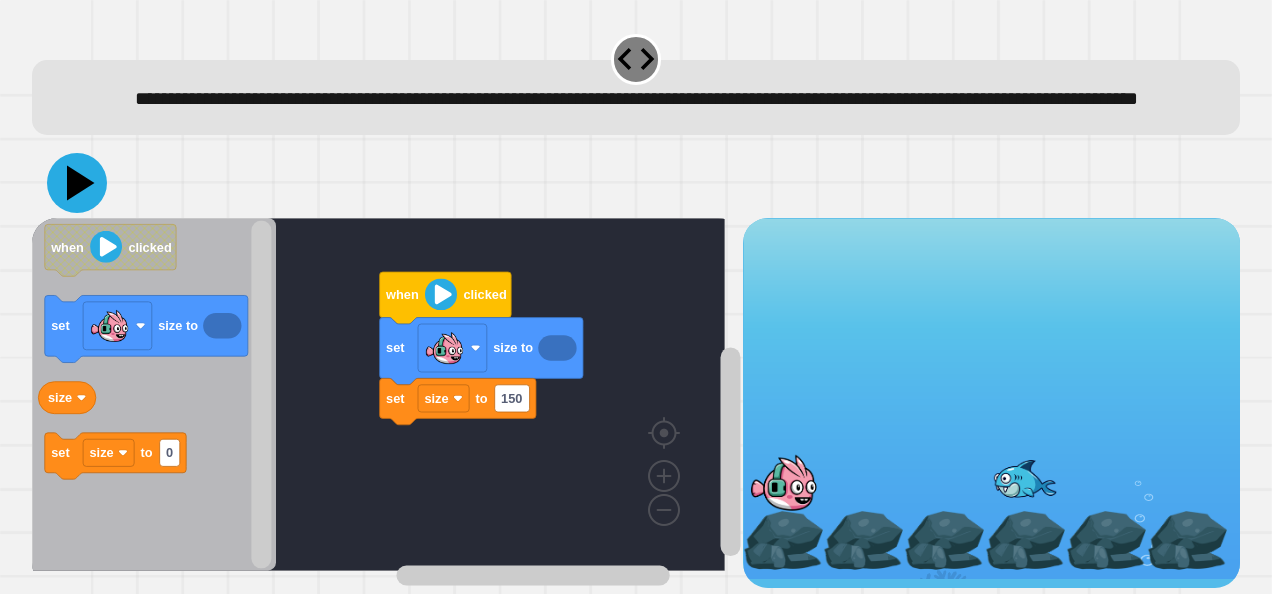 click 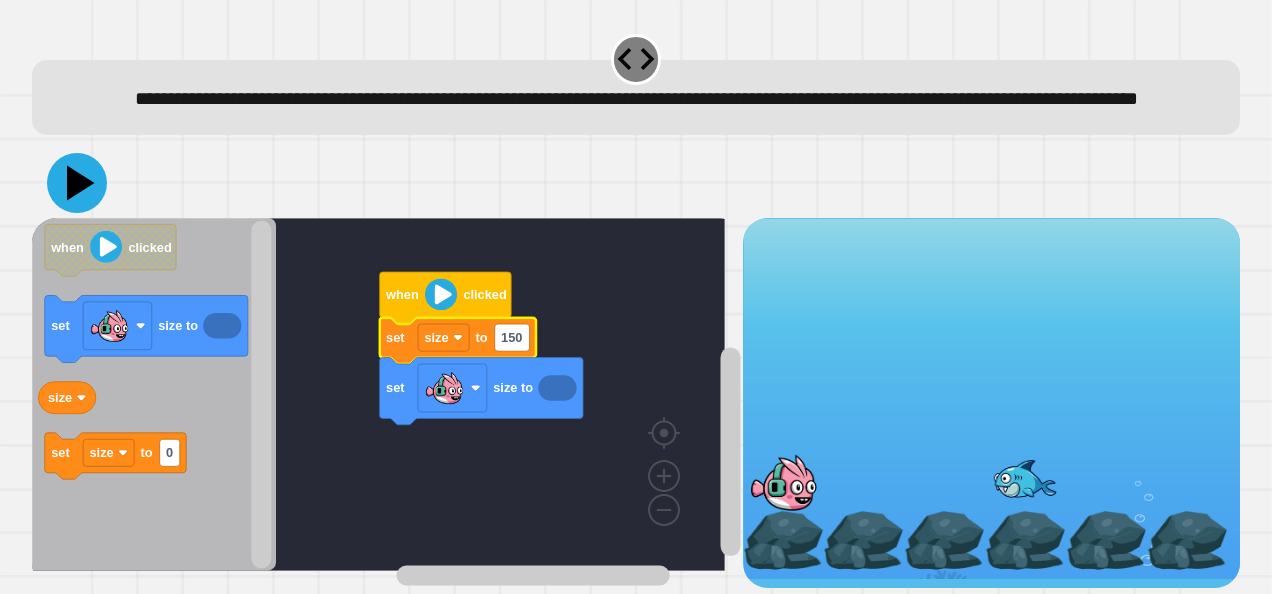 click 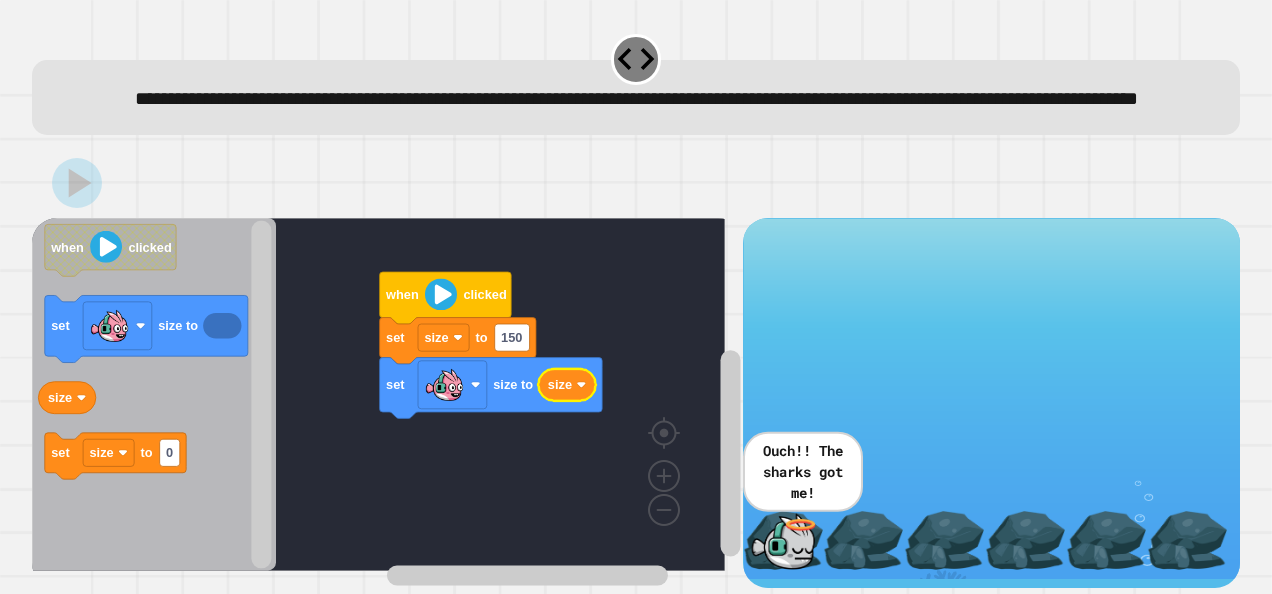 click 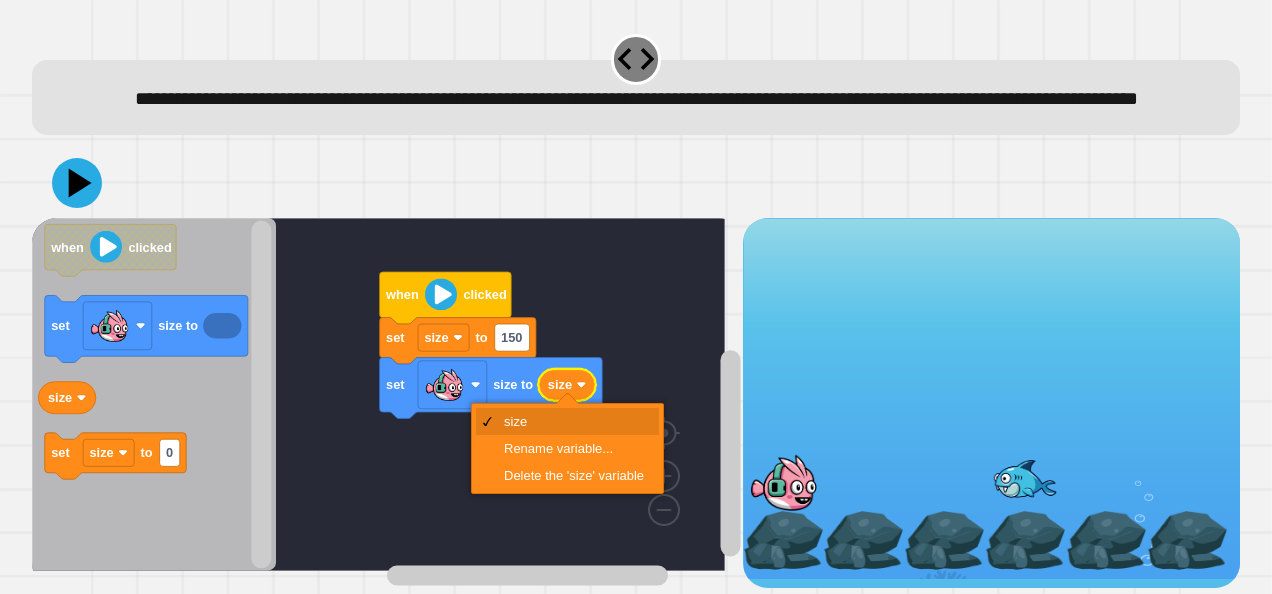 click 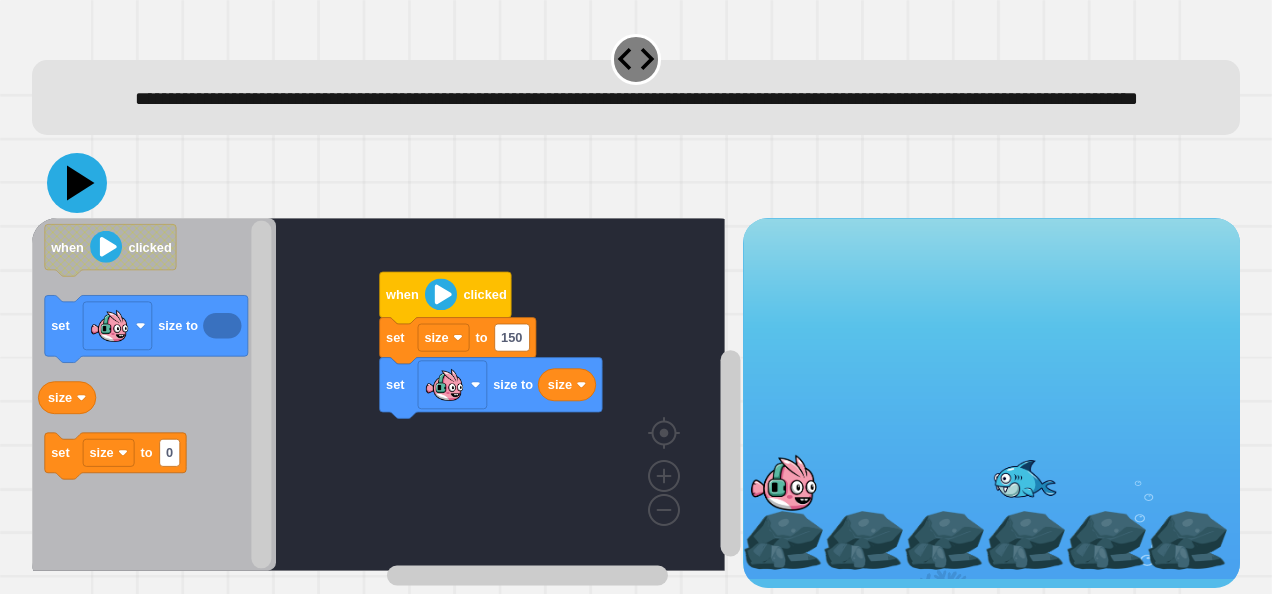 click 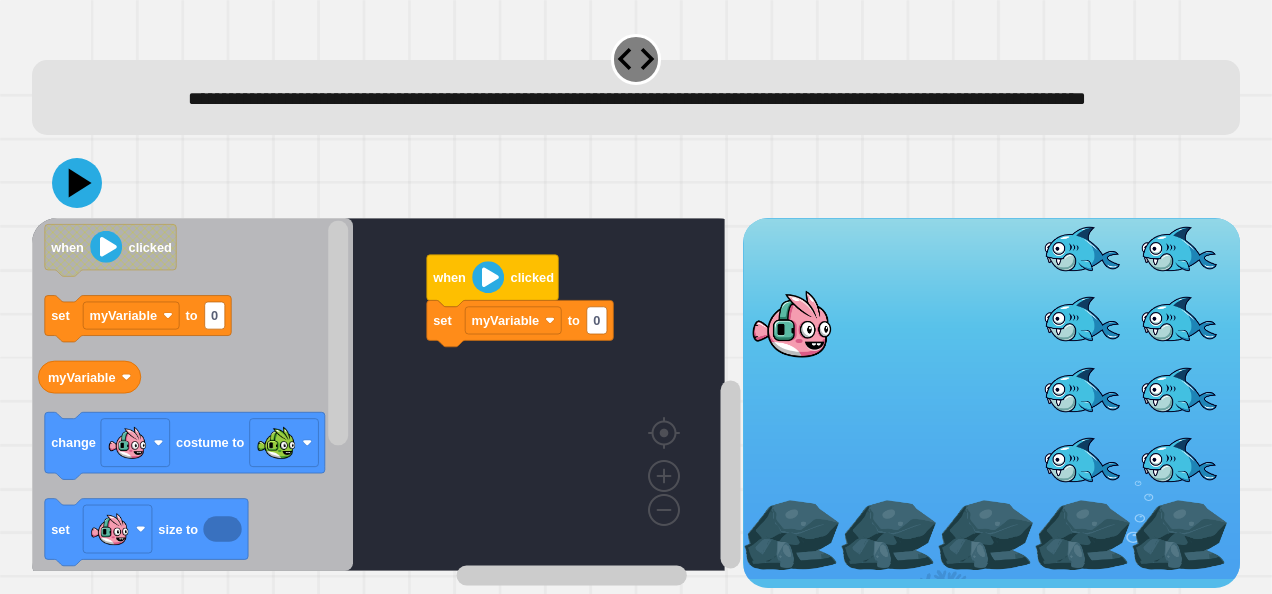scroll, scrollTop: 46, scrollLeft: 0, axis: vertical 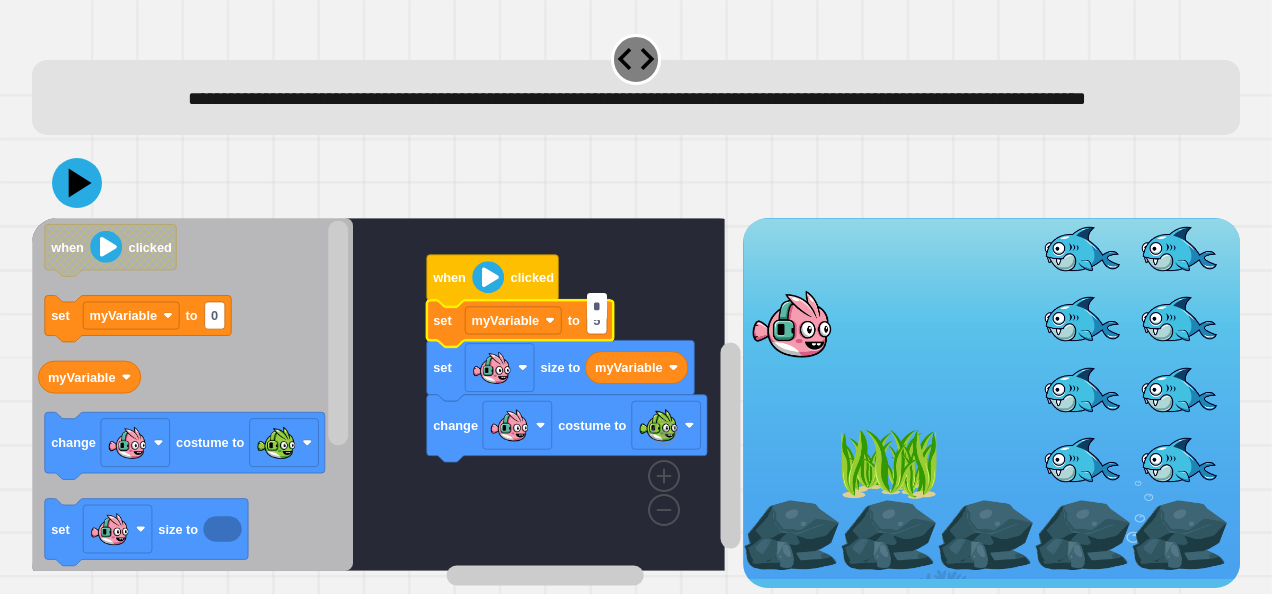 type on "**" 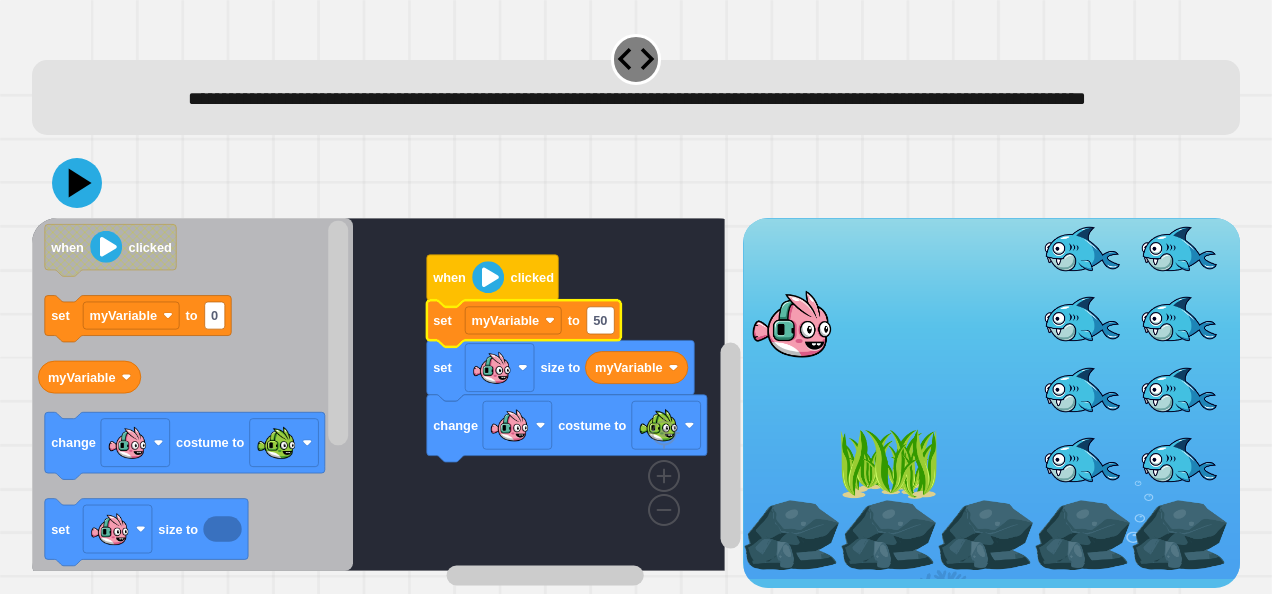 click 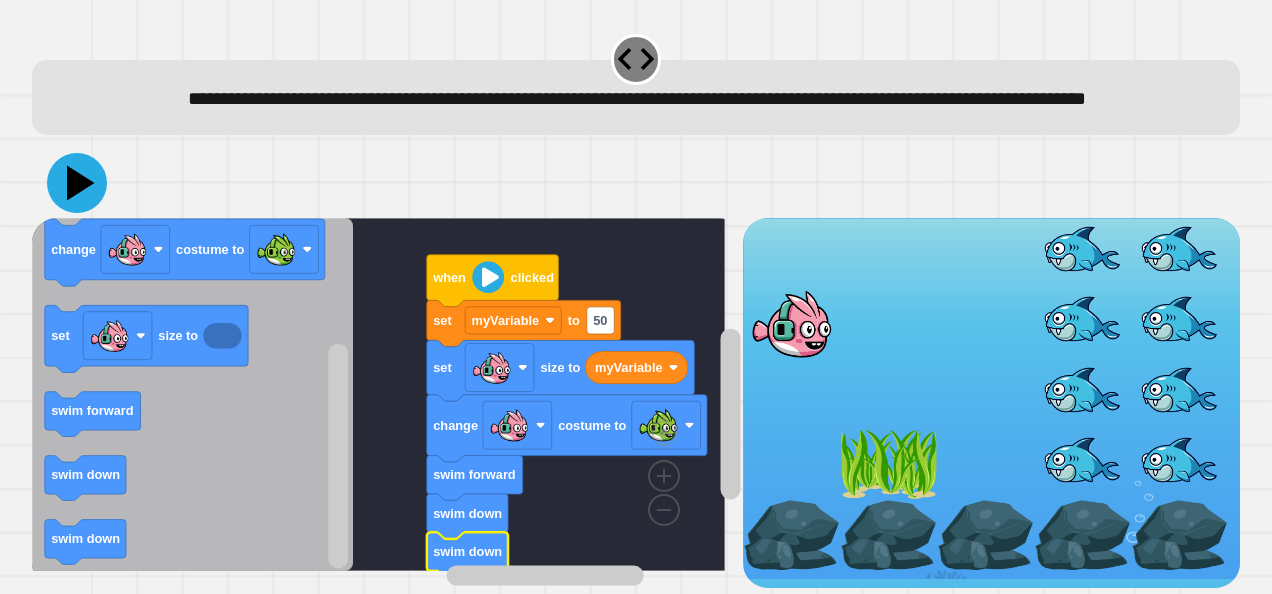click 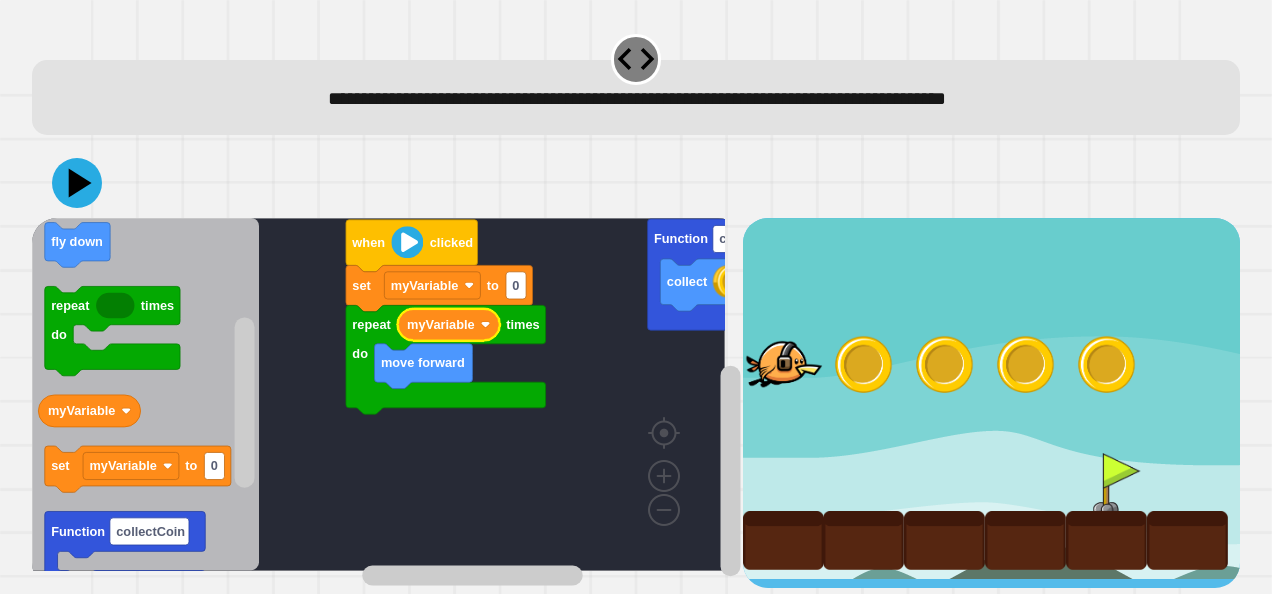 click on "0" 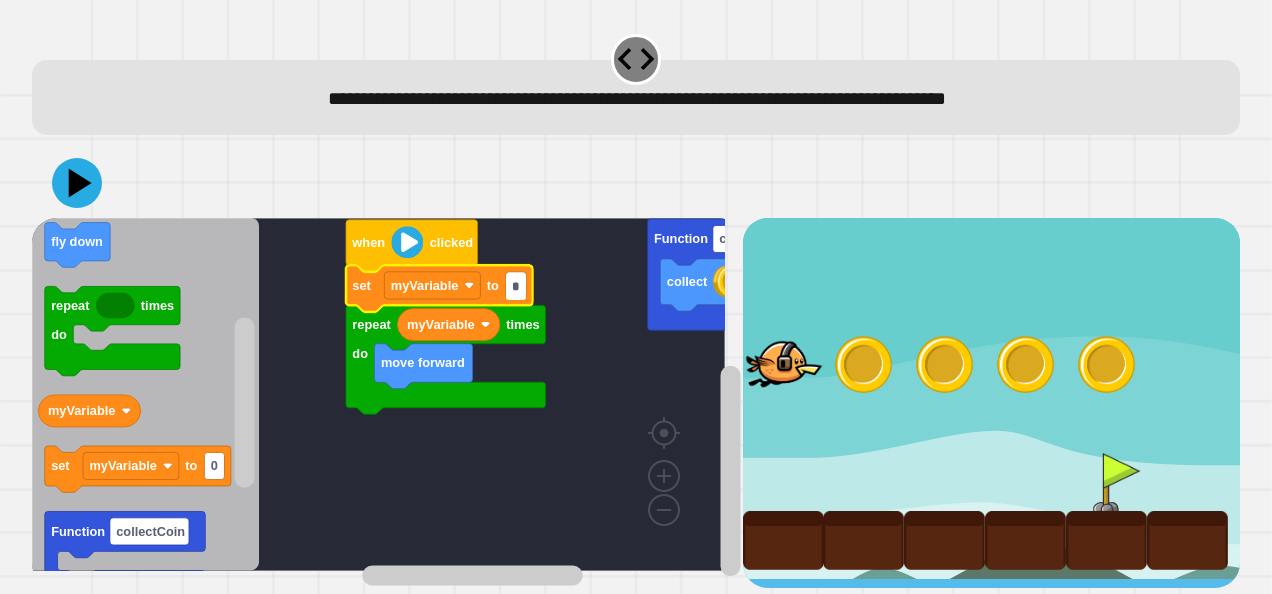 type on "*" 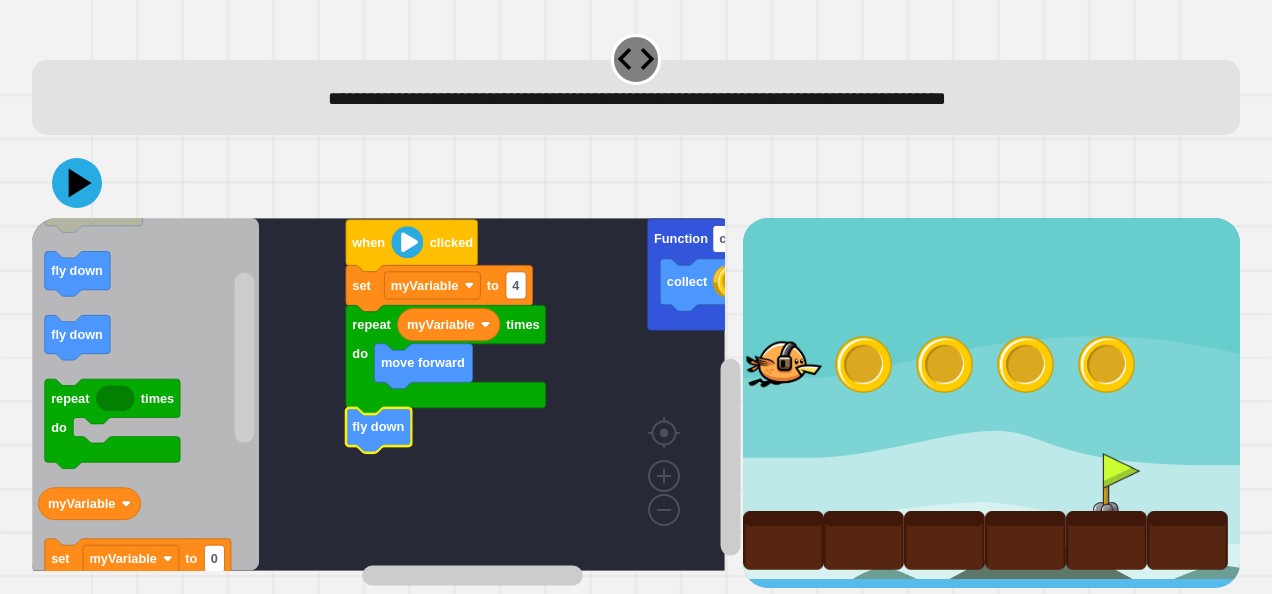 click 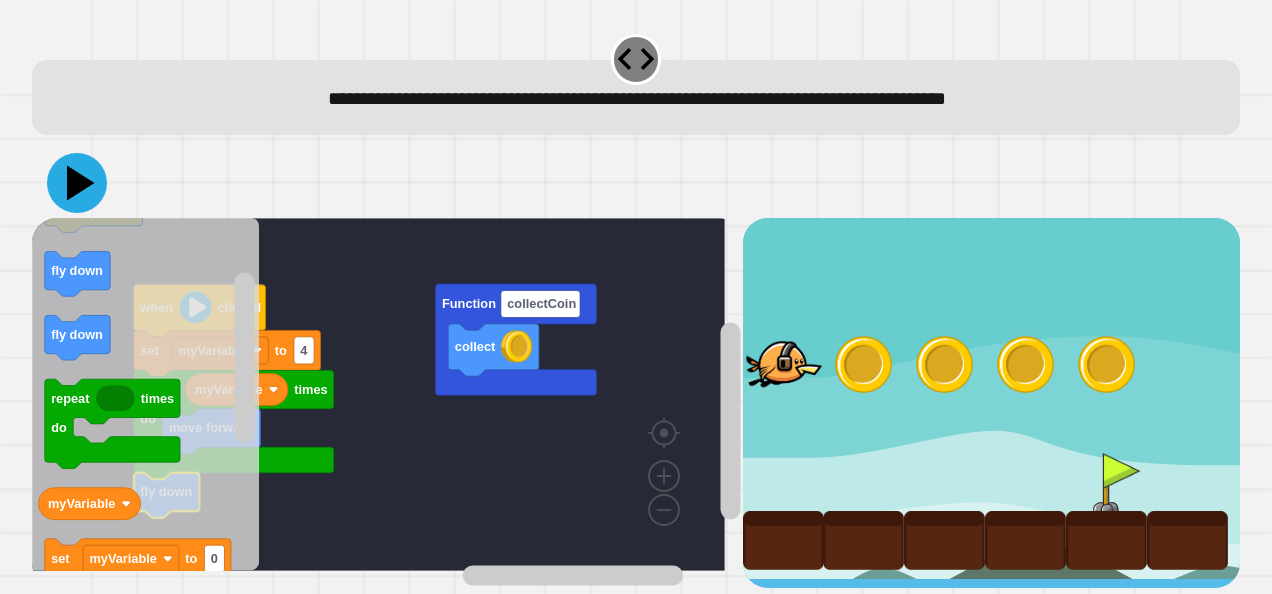 click 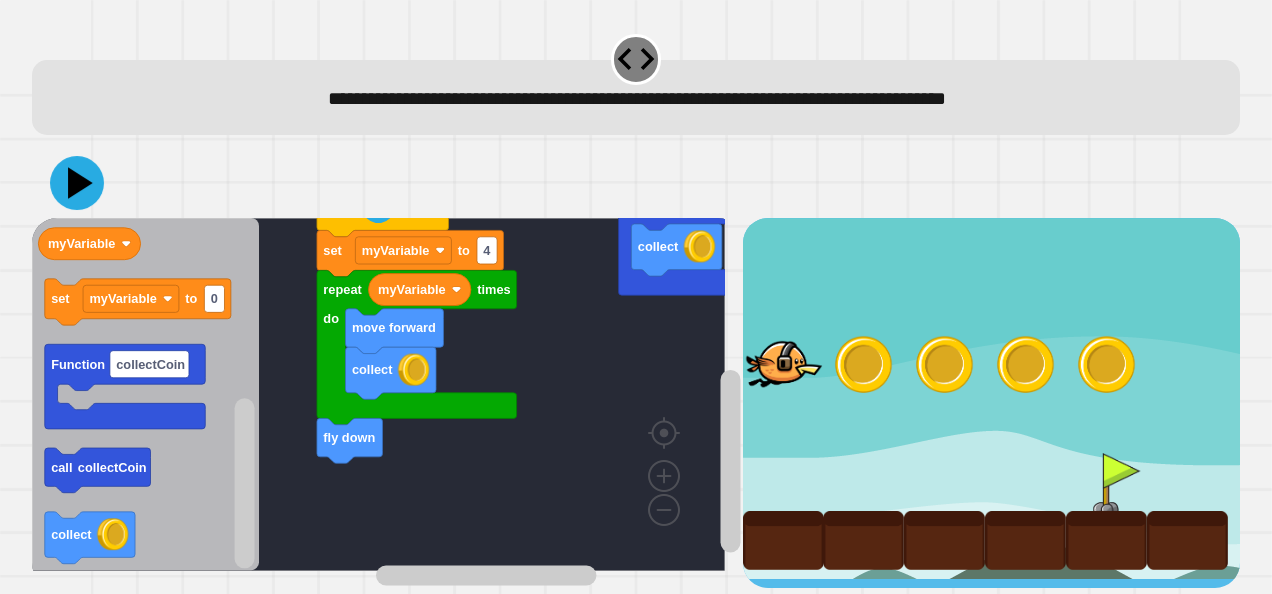click 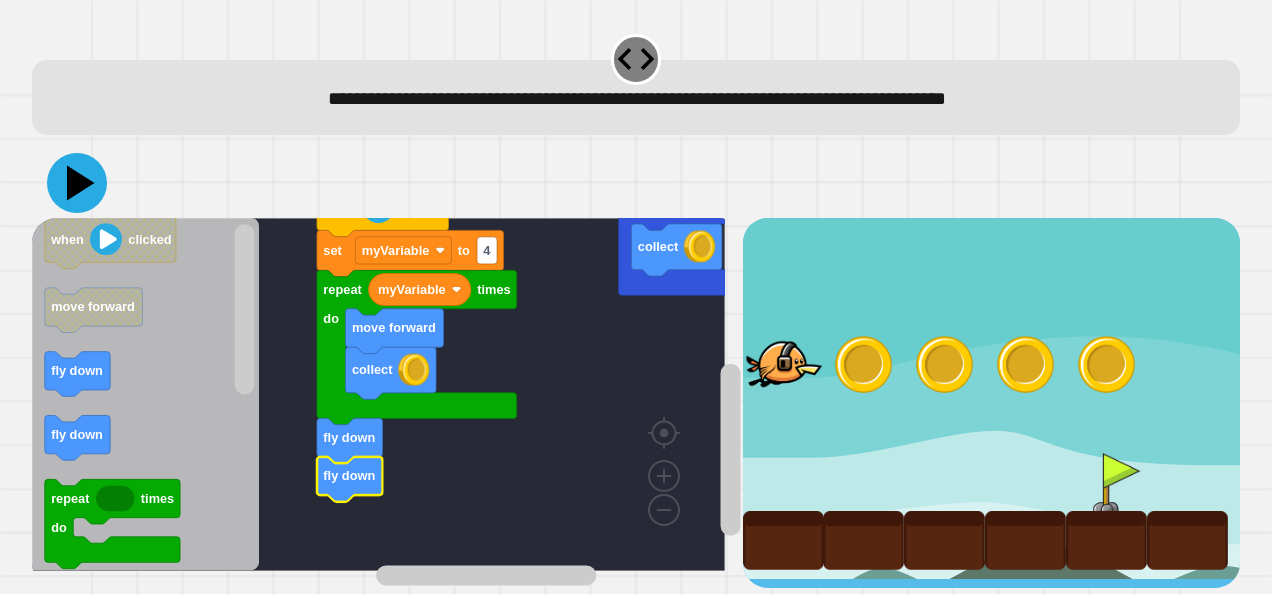 click 